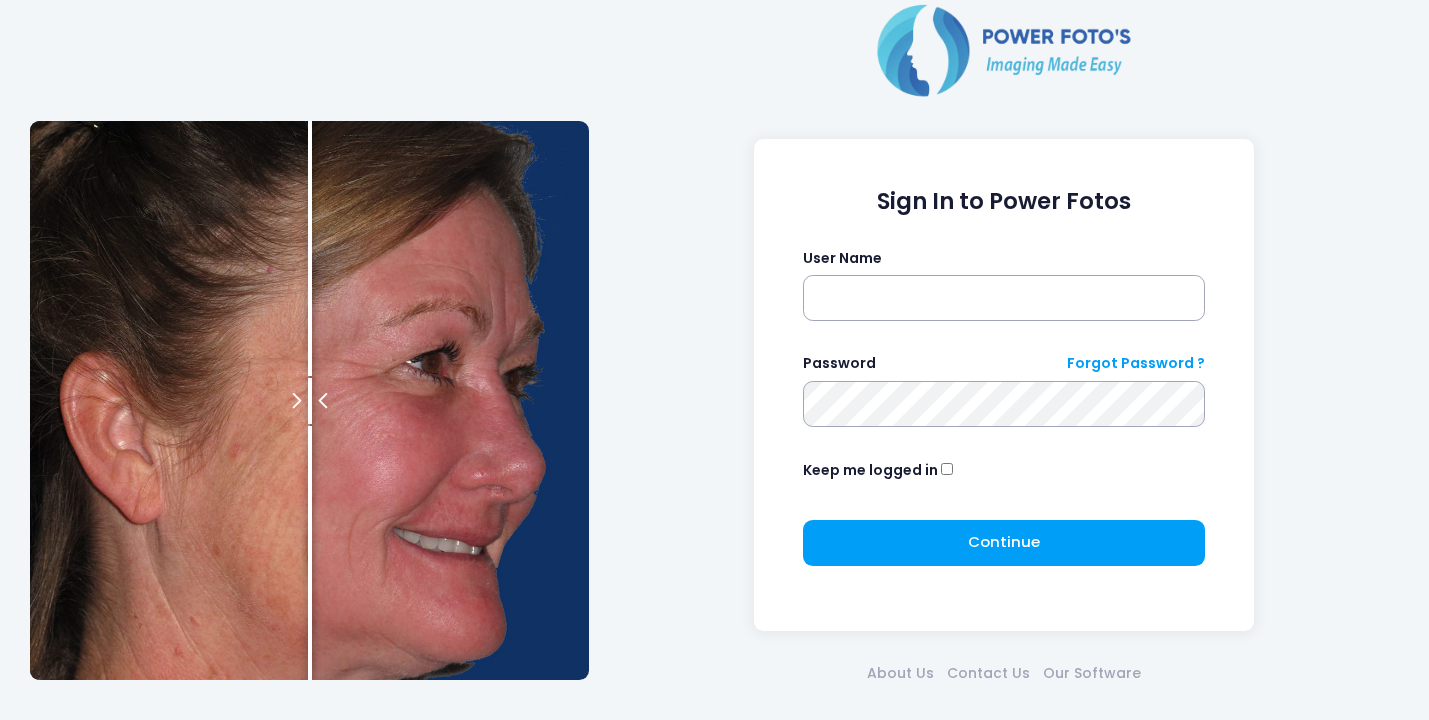 scroll, scrollTop: 0, scrollLeft: 0, axis: both 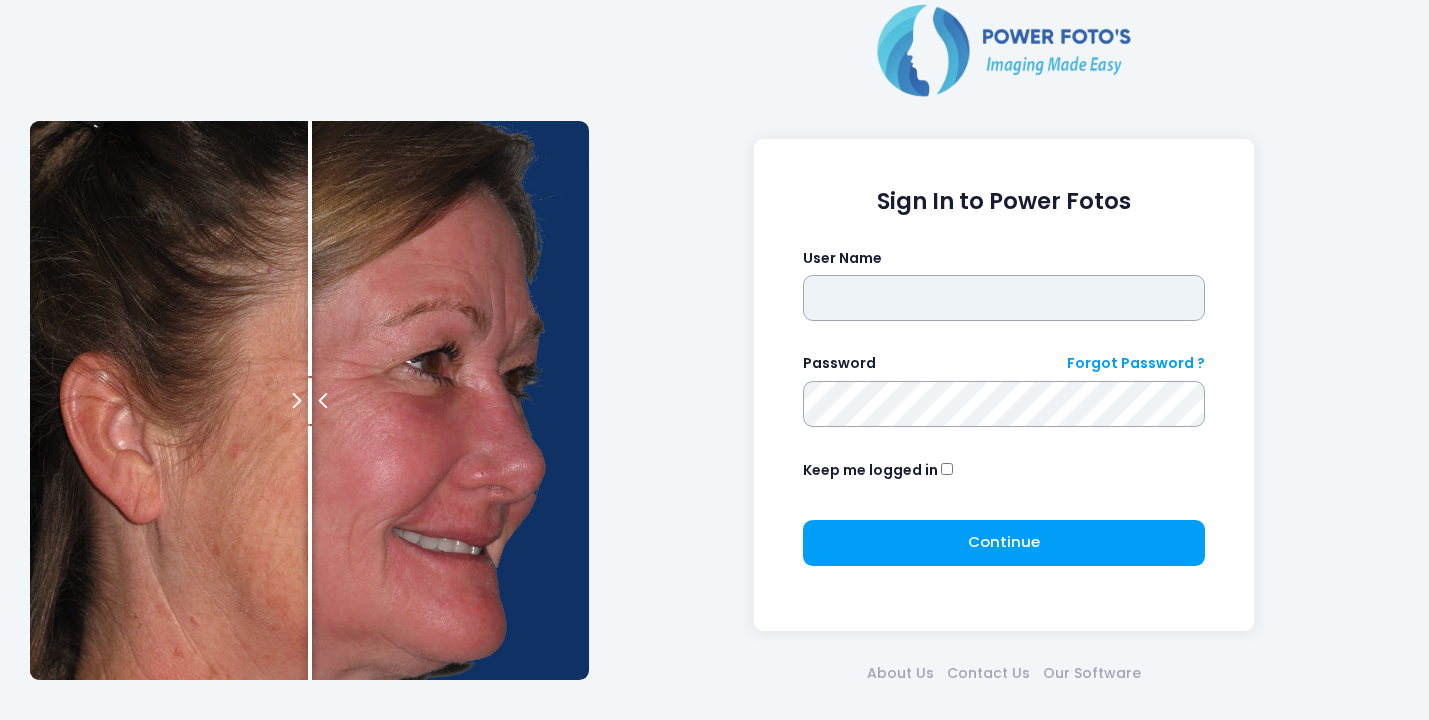 type on "*******" 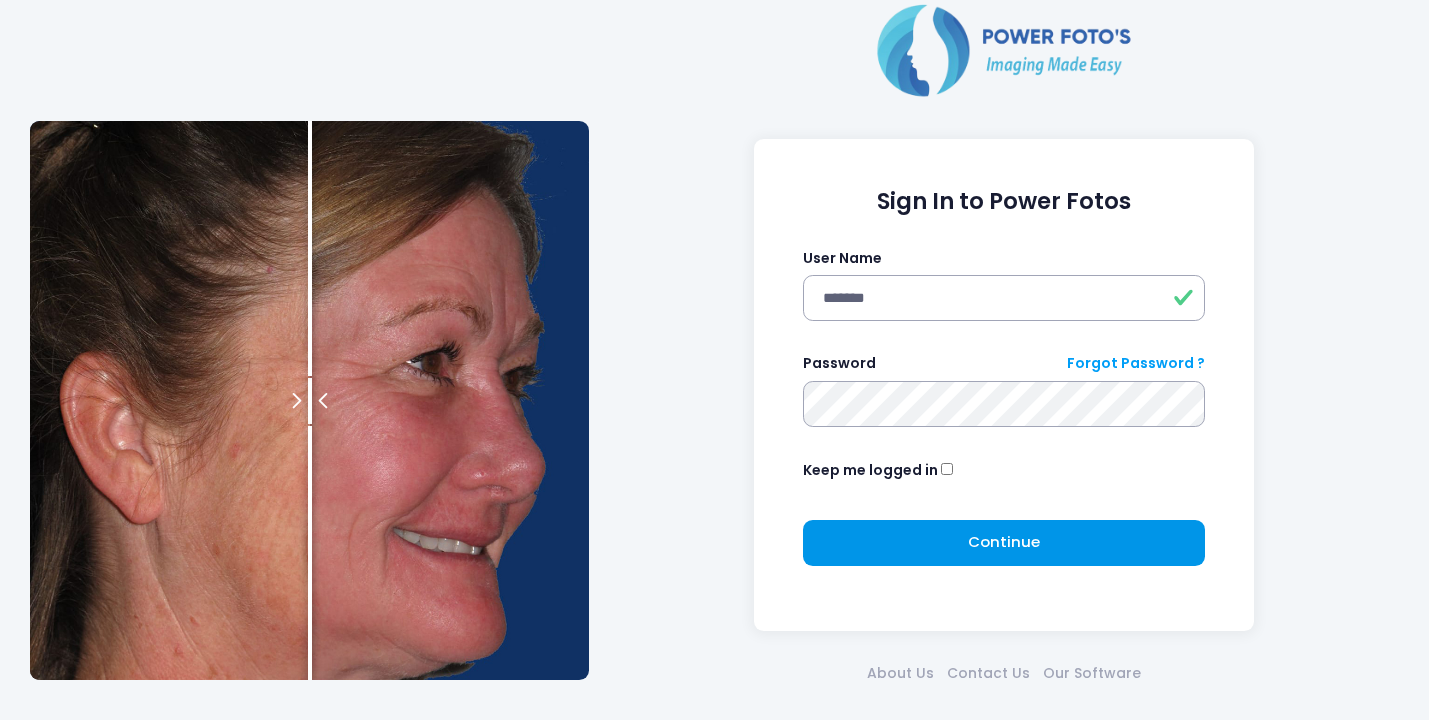click on "Continue
Please wait..." at bounding box center [1004, 543] 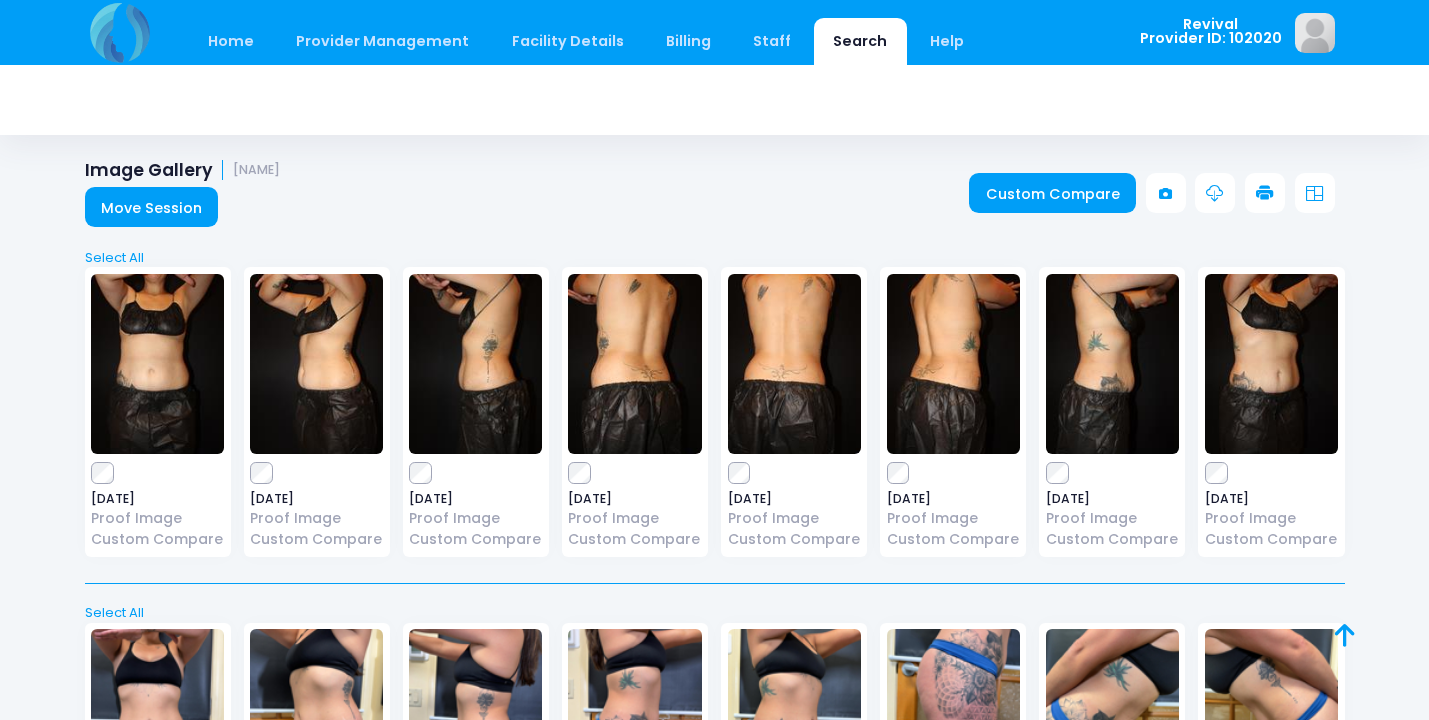 scroll, scrollTop: 0, scrollLeft: 0, axis: both 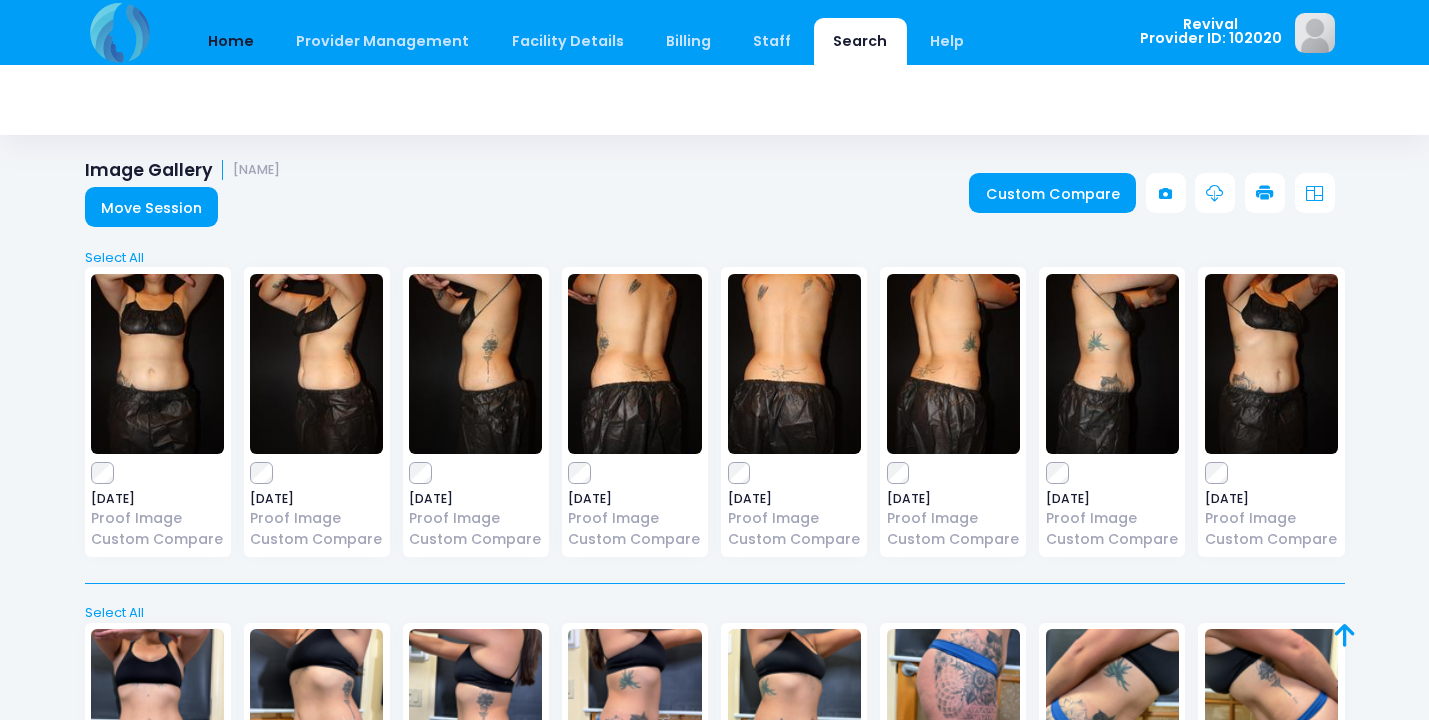 click on "Home" at bounding box center (231, 41) 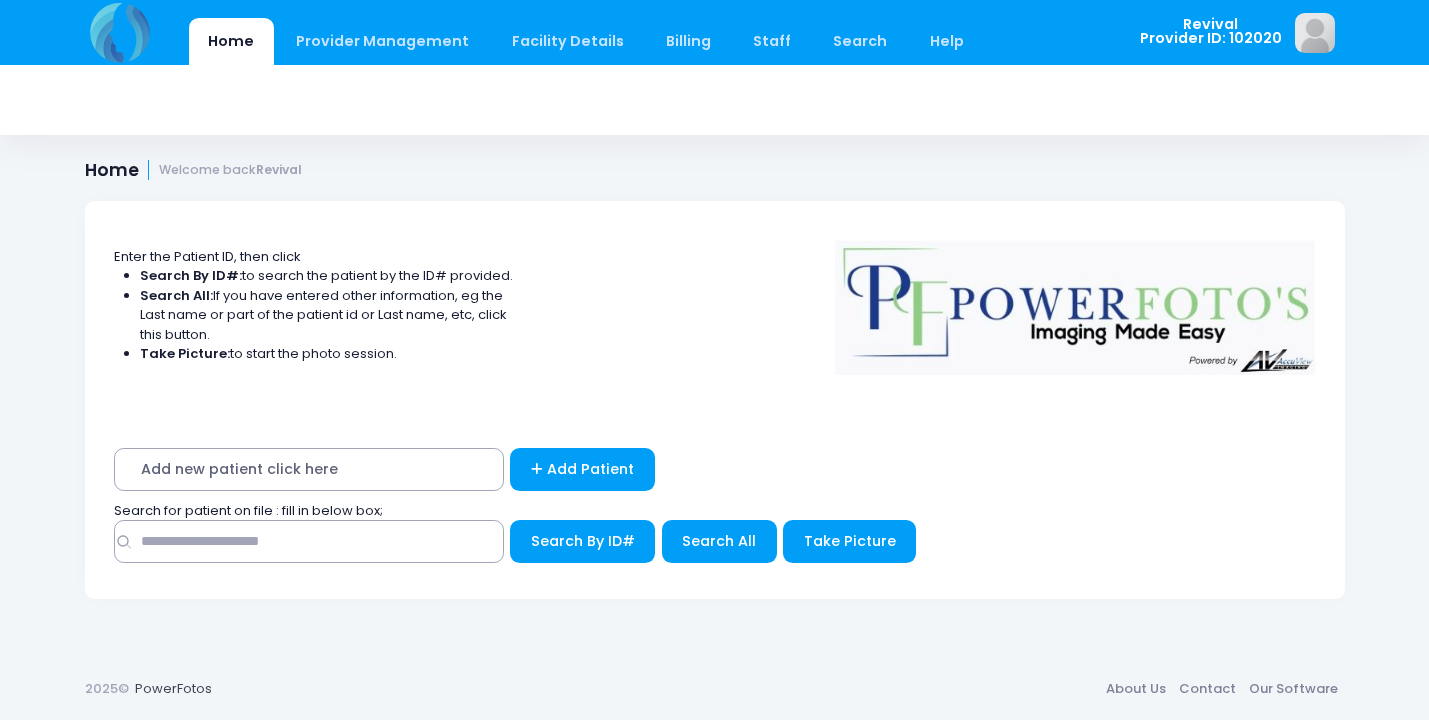 scroll, scrollTop: 0, scrollLeft: 0, axis: both 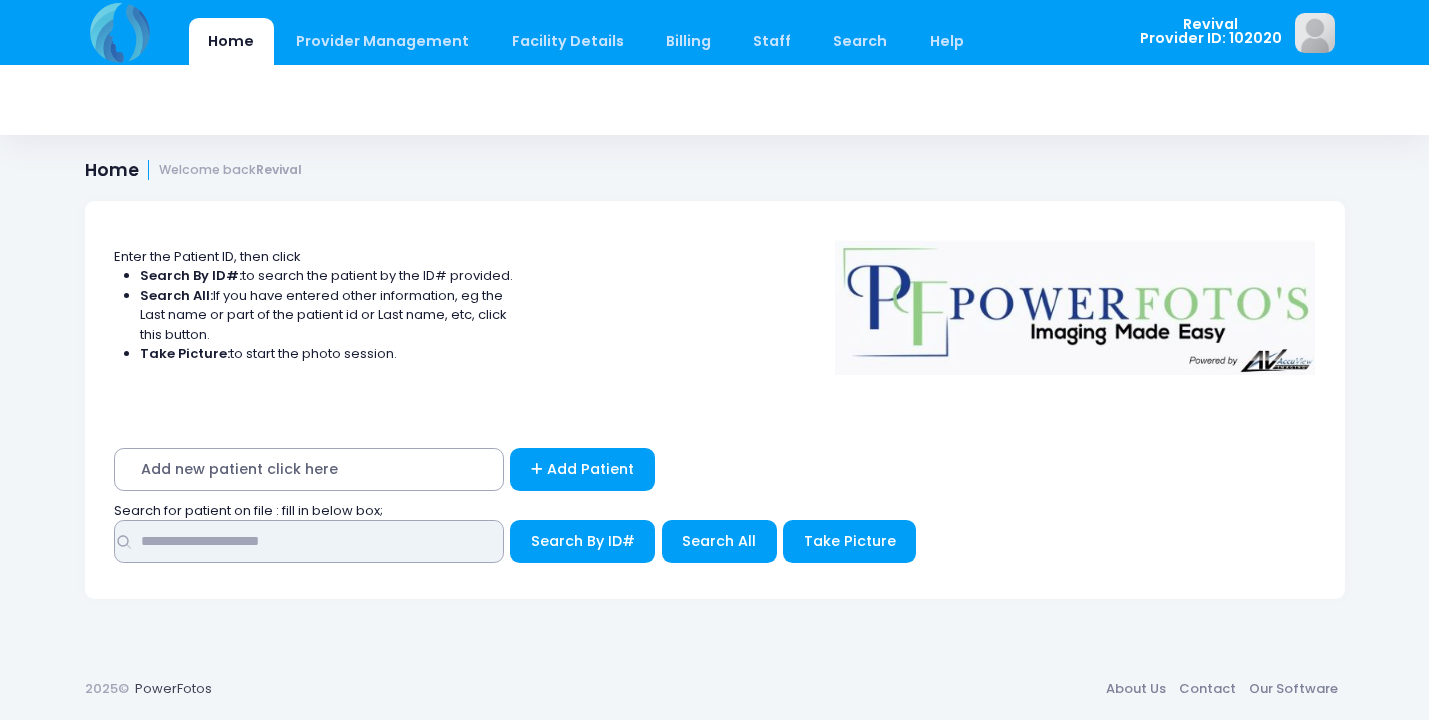 click at bounding box center [309, 541] 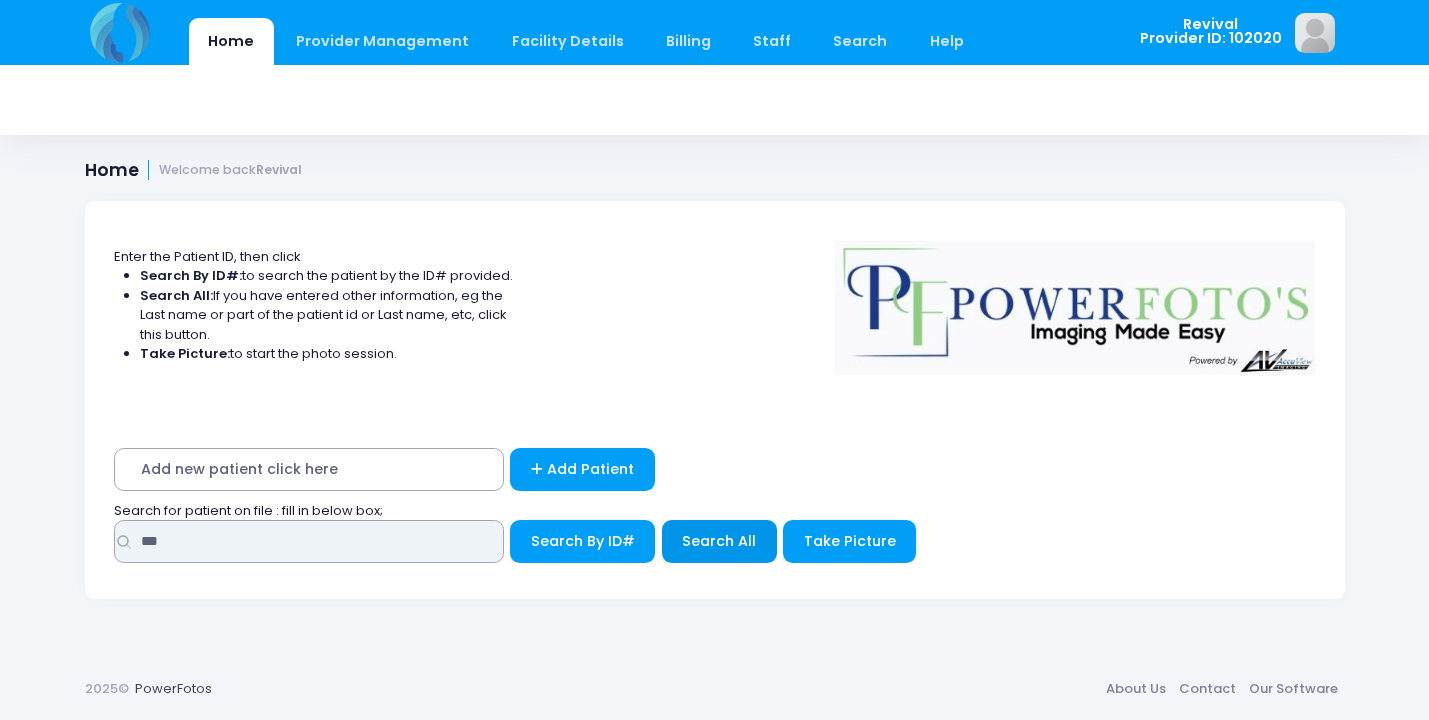 type on "***" 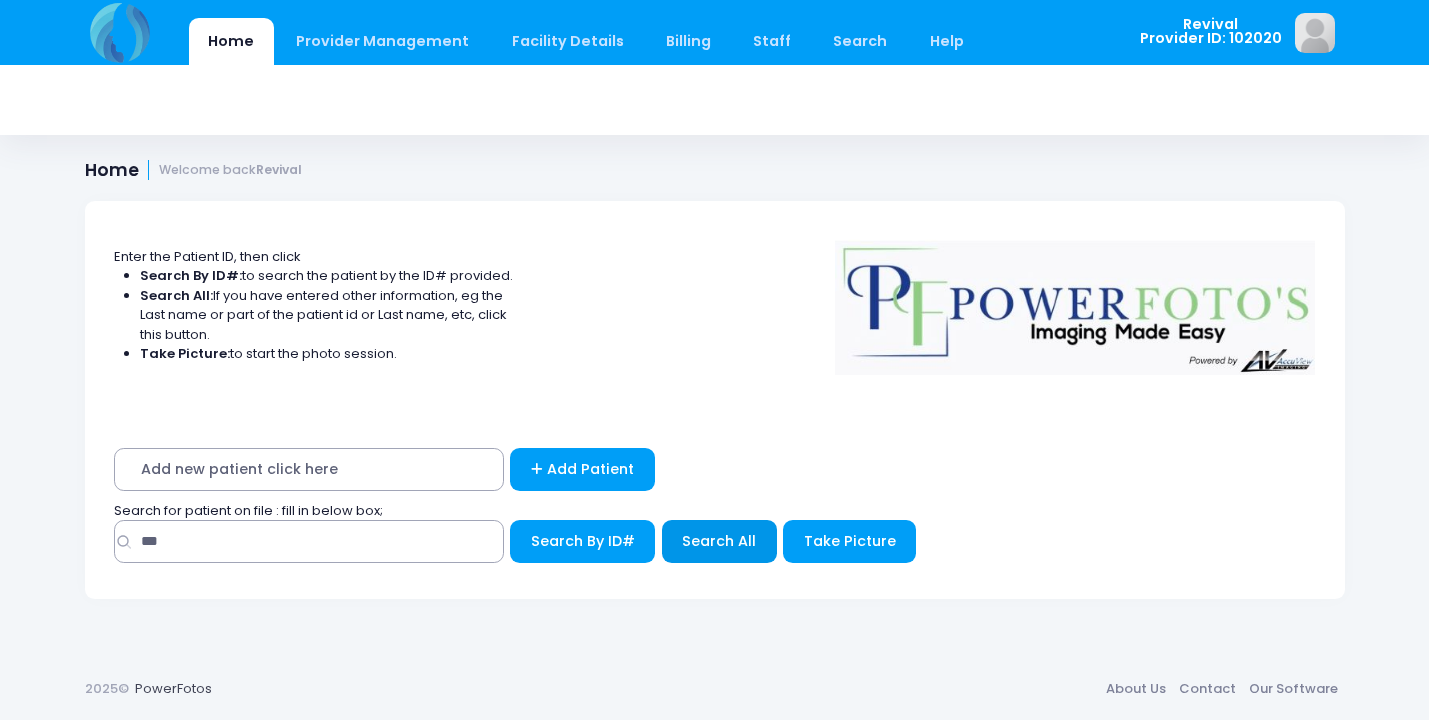 click on "Search All" at bounding box center [719, 541] 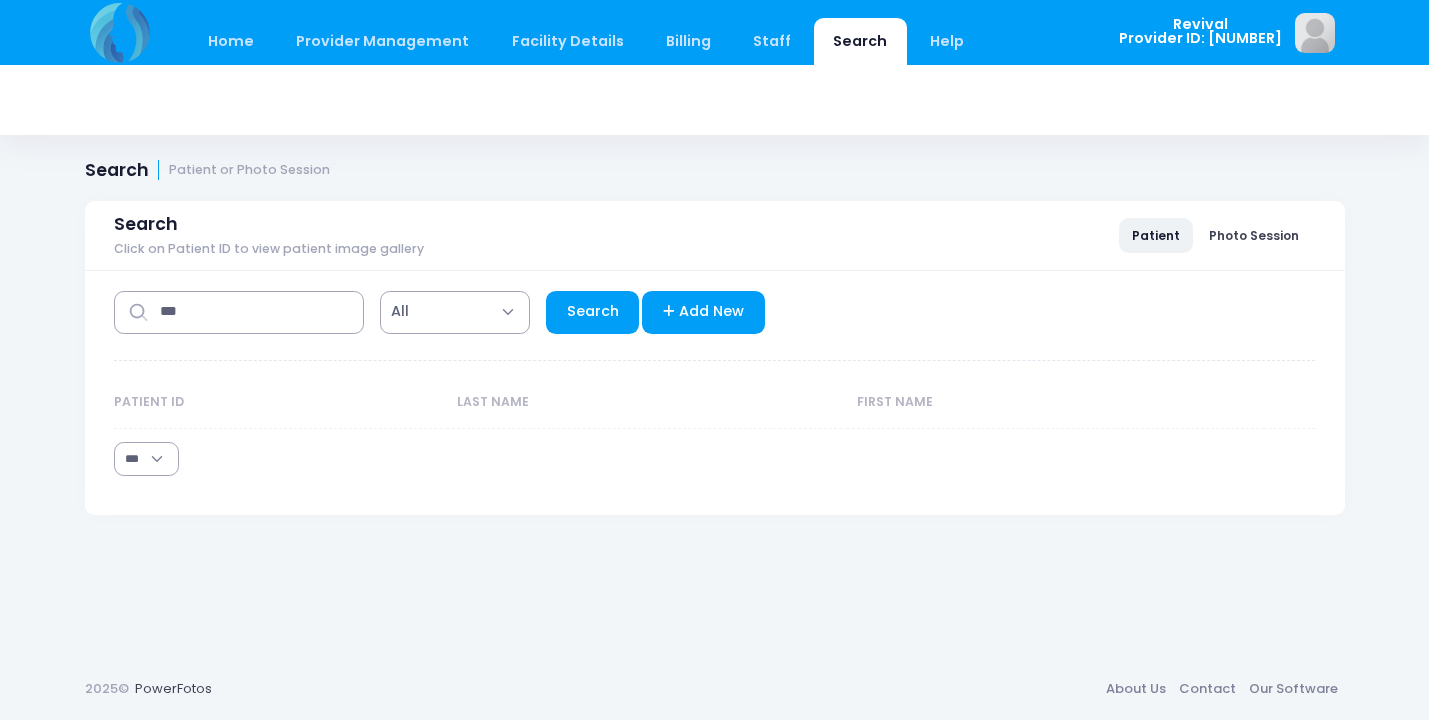 select on "***" 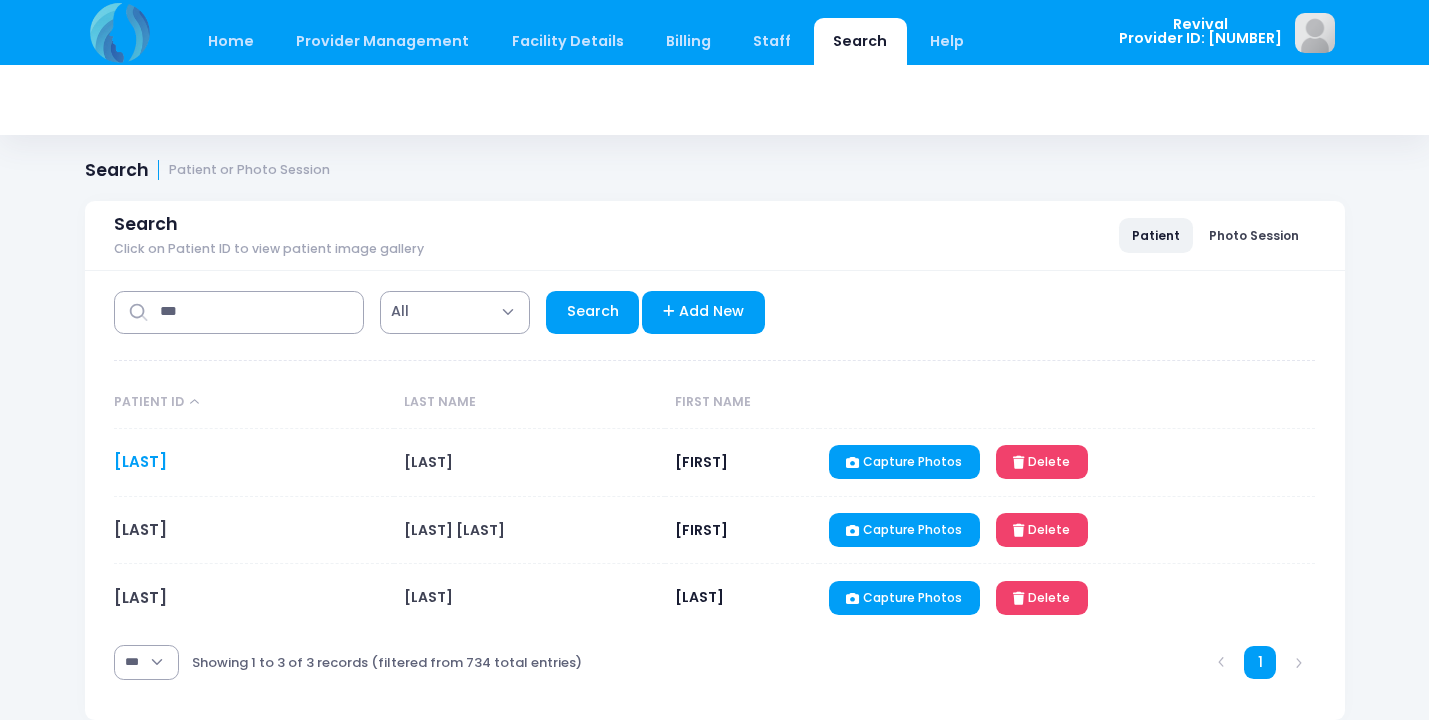 click on "[NAME]" at bounding box center (140, 461) 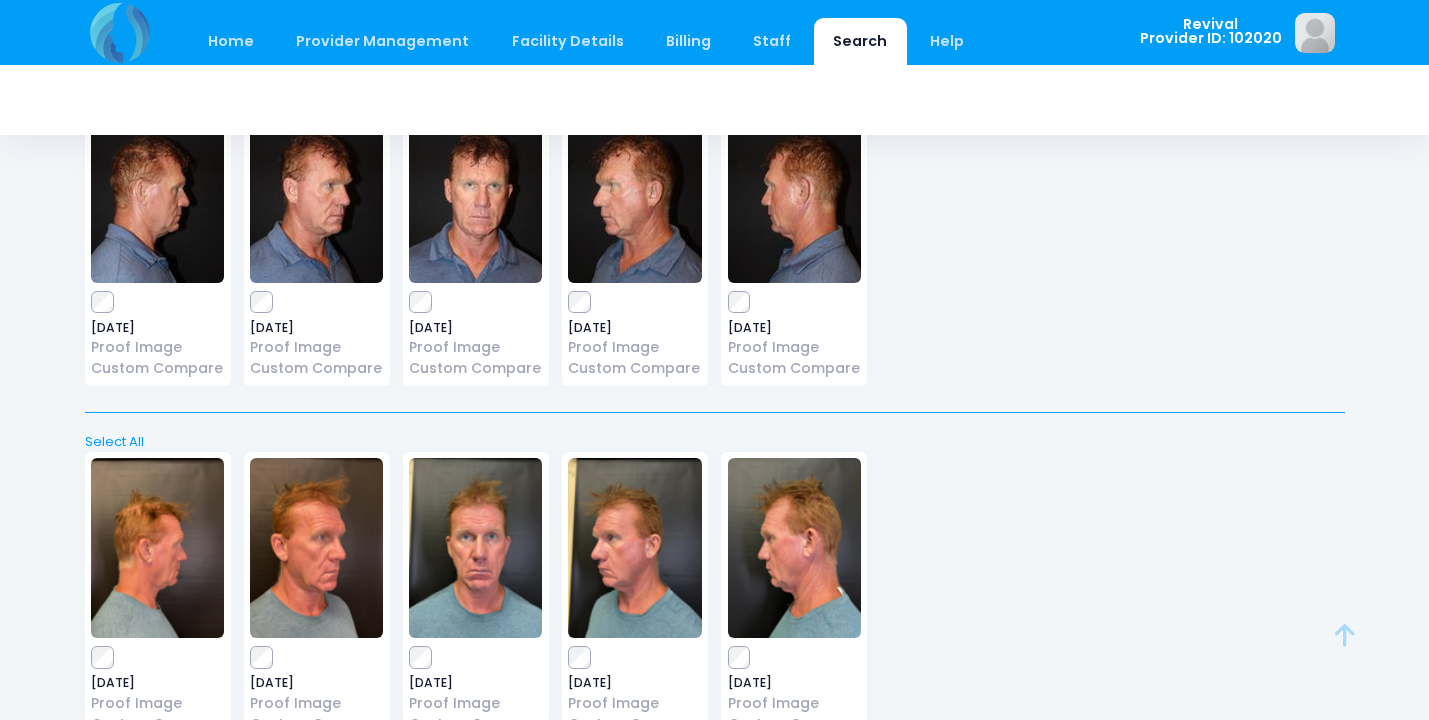 scroll, scrollTop: 178, scrollLeft: 0, axis: vertical 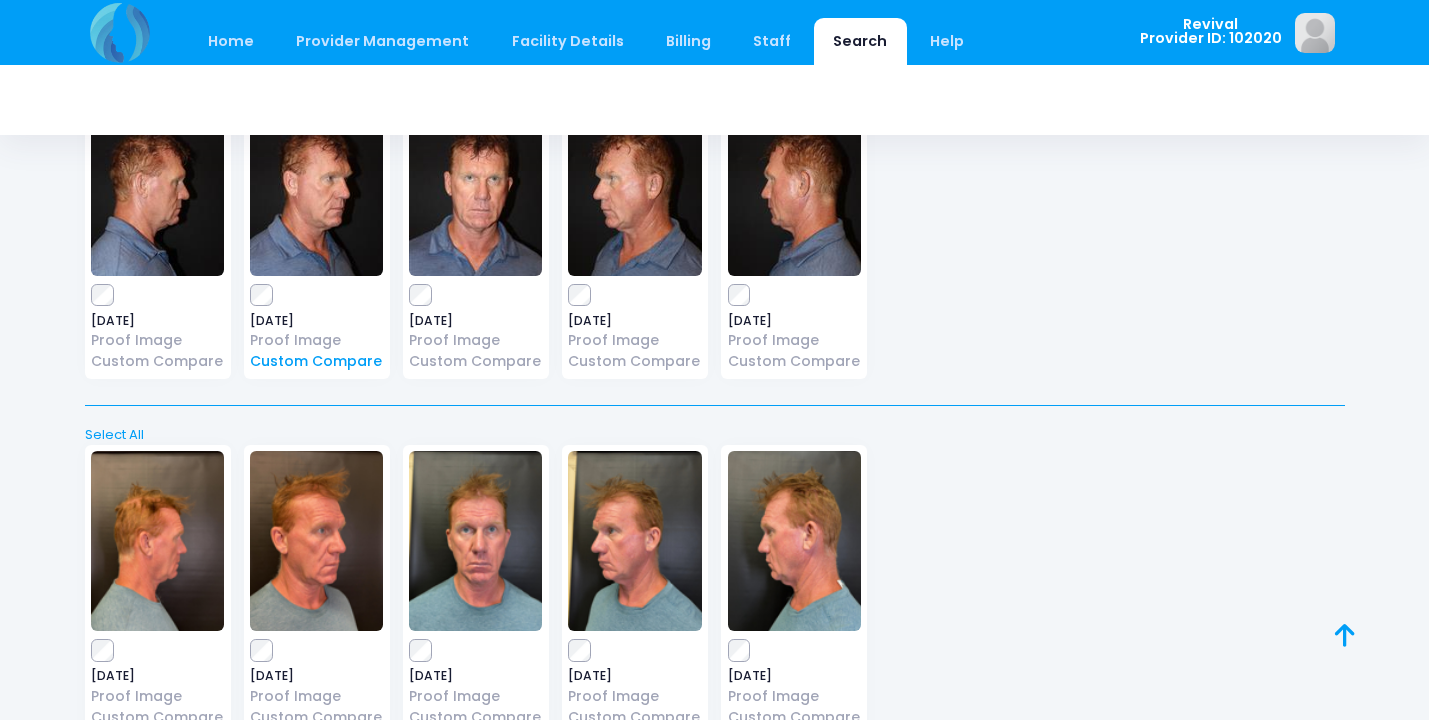 click on "Custom Compare" at bounding box center (316, 361) 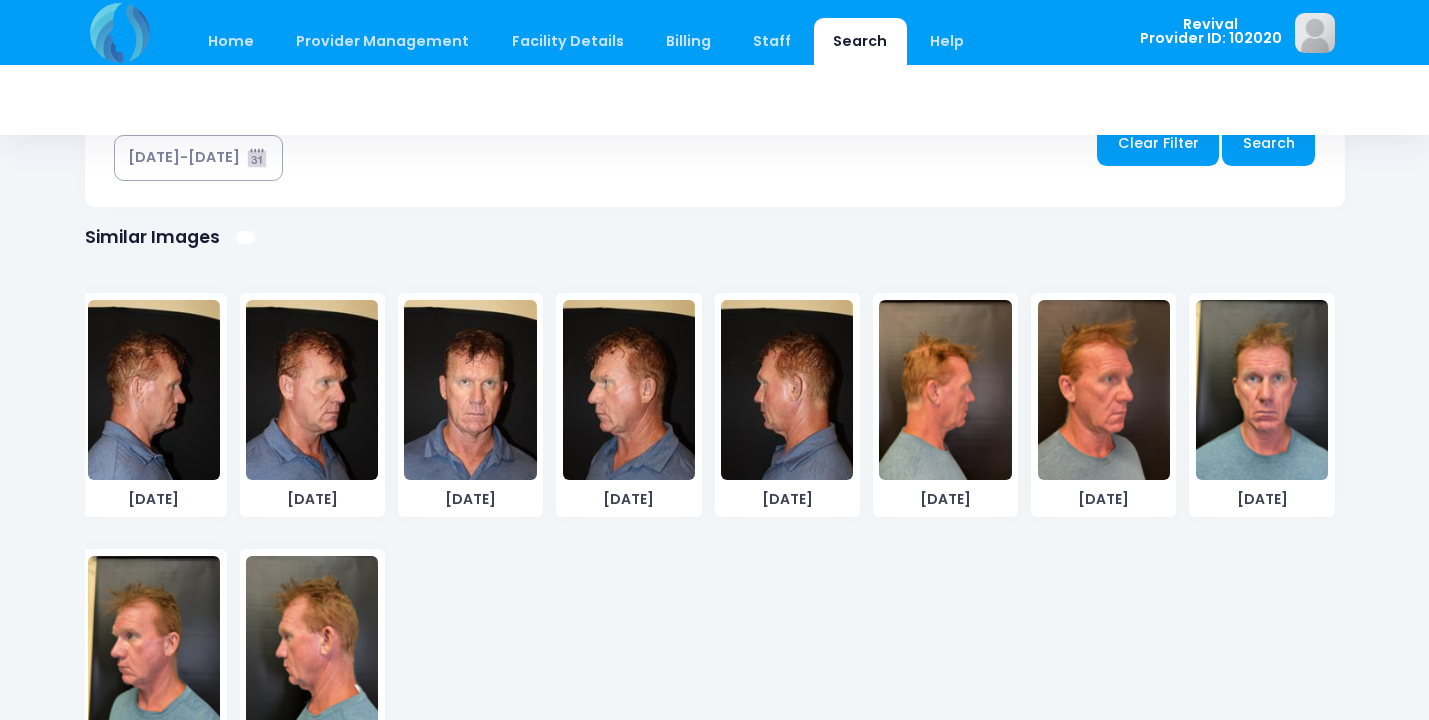scroll, scrollTop: 1068, scrollLeft: 0, axis: vertical 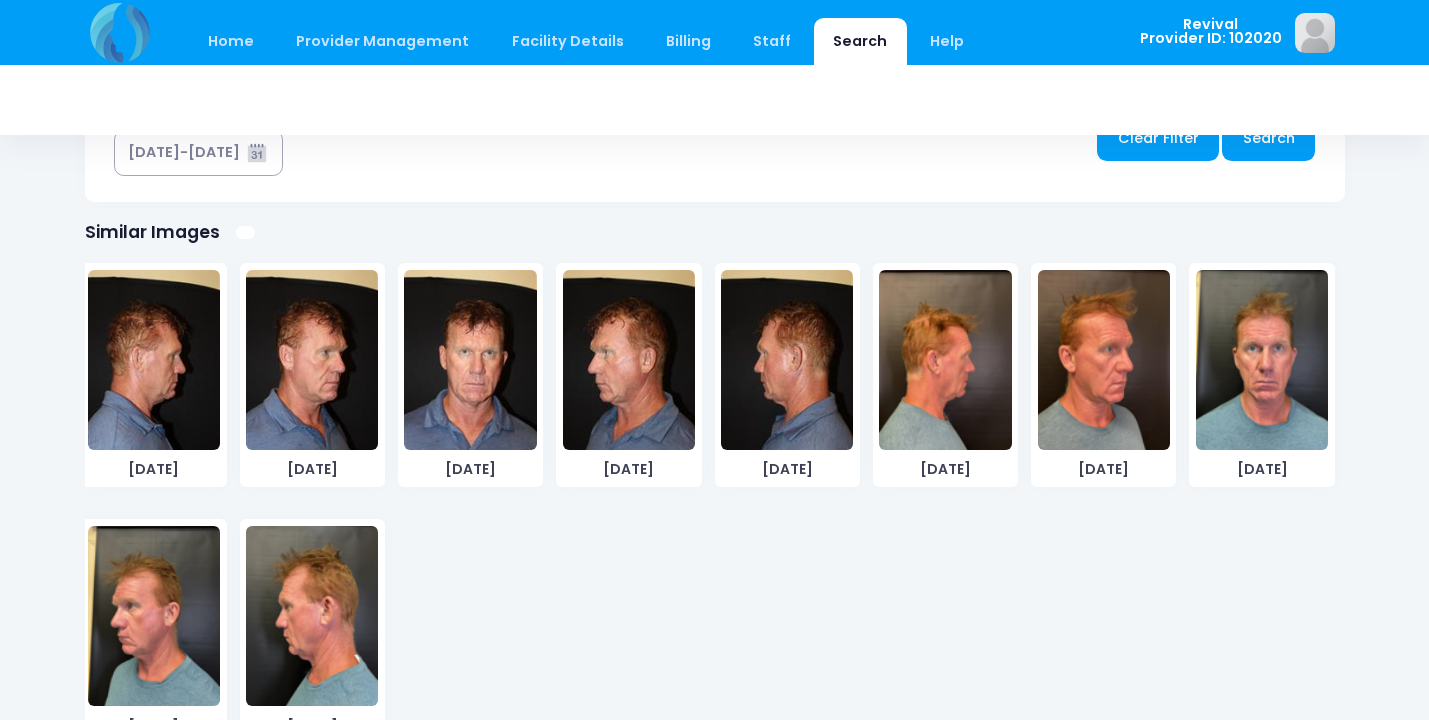 click at bounding box center (1104, 360) 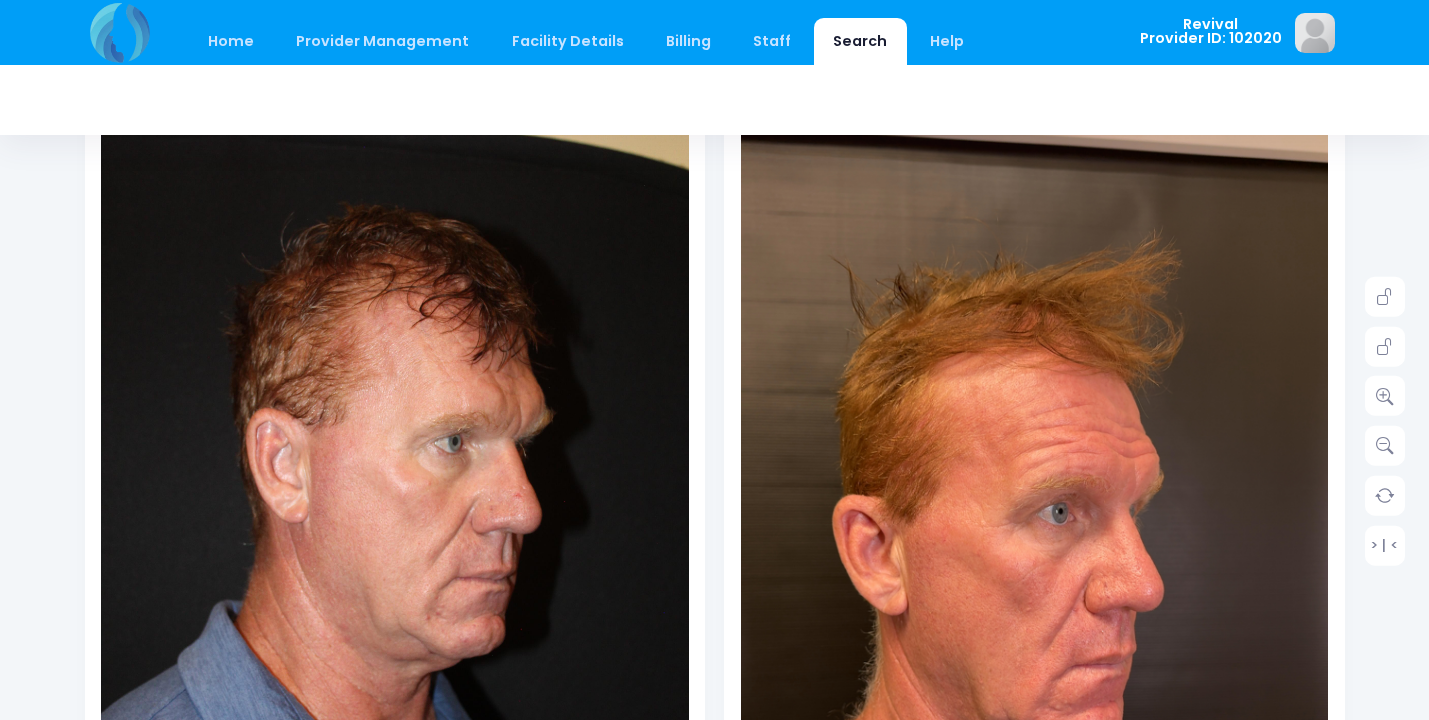 scroll, scrollTop: 331, scrollLeft: 0, axis: vertical 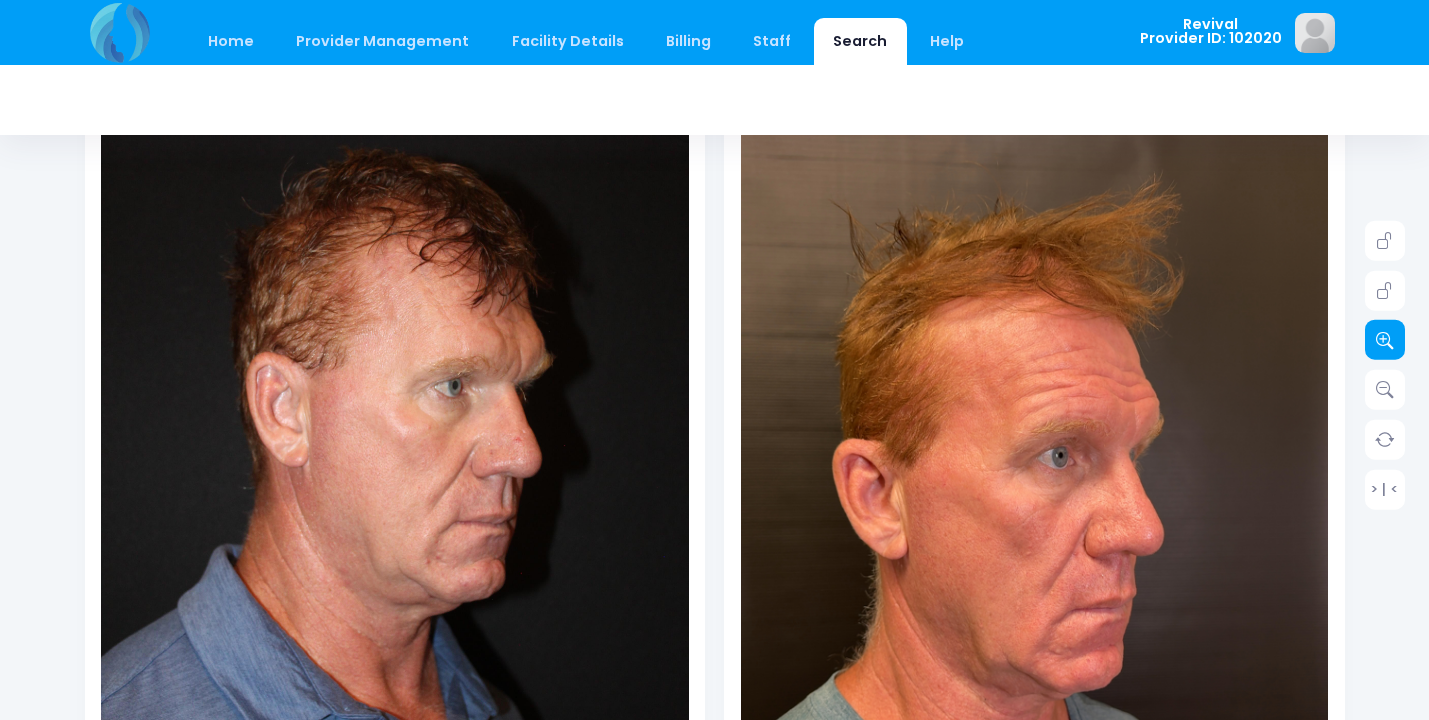 click at bounding box center (1385, 340) 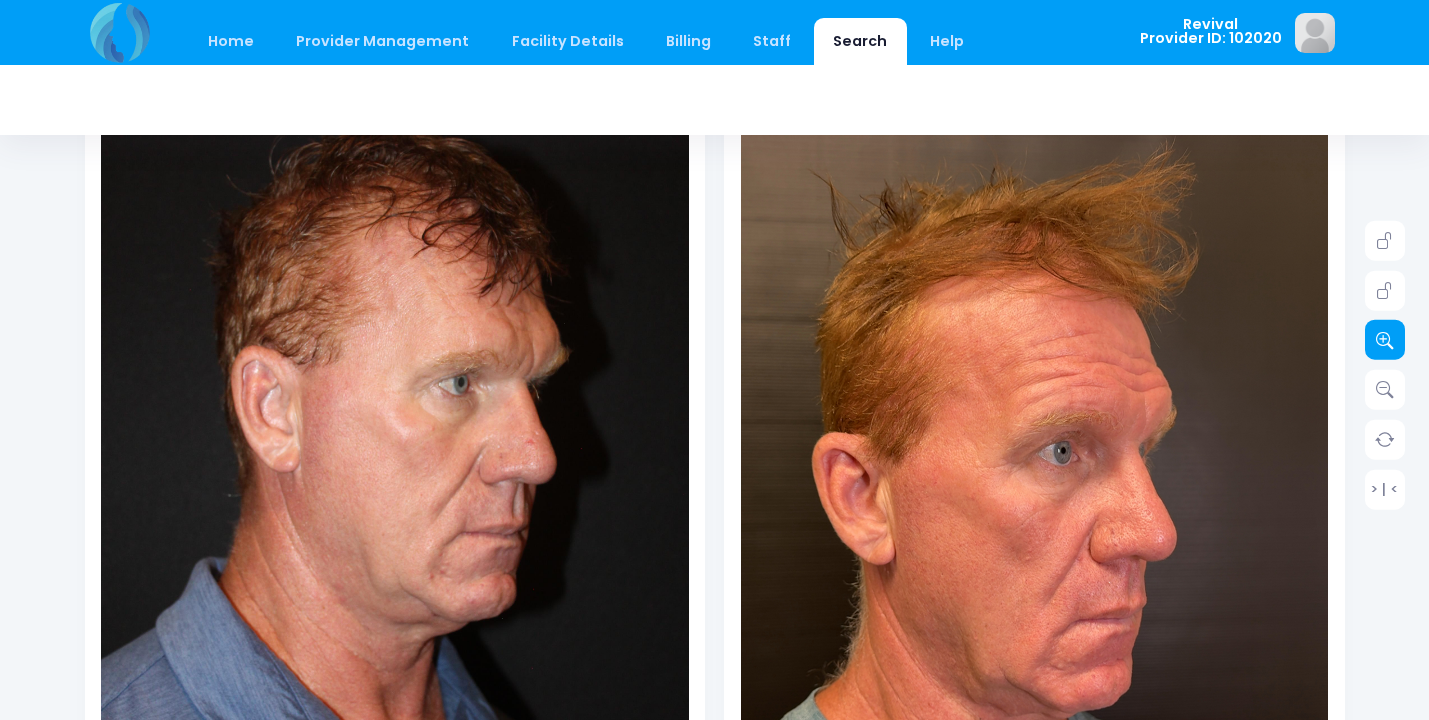 click at bounding box center [1385, 340] 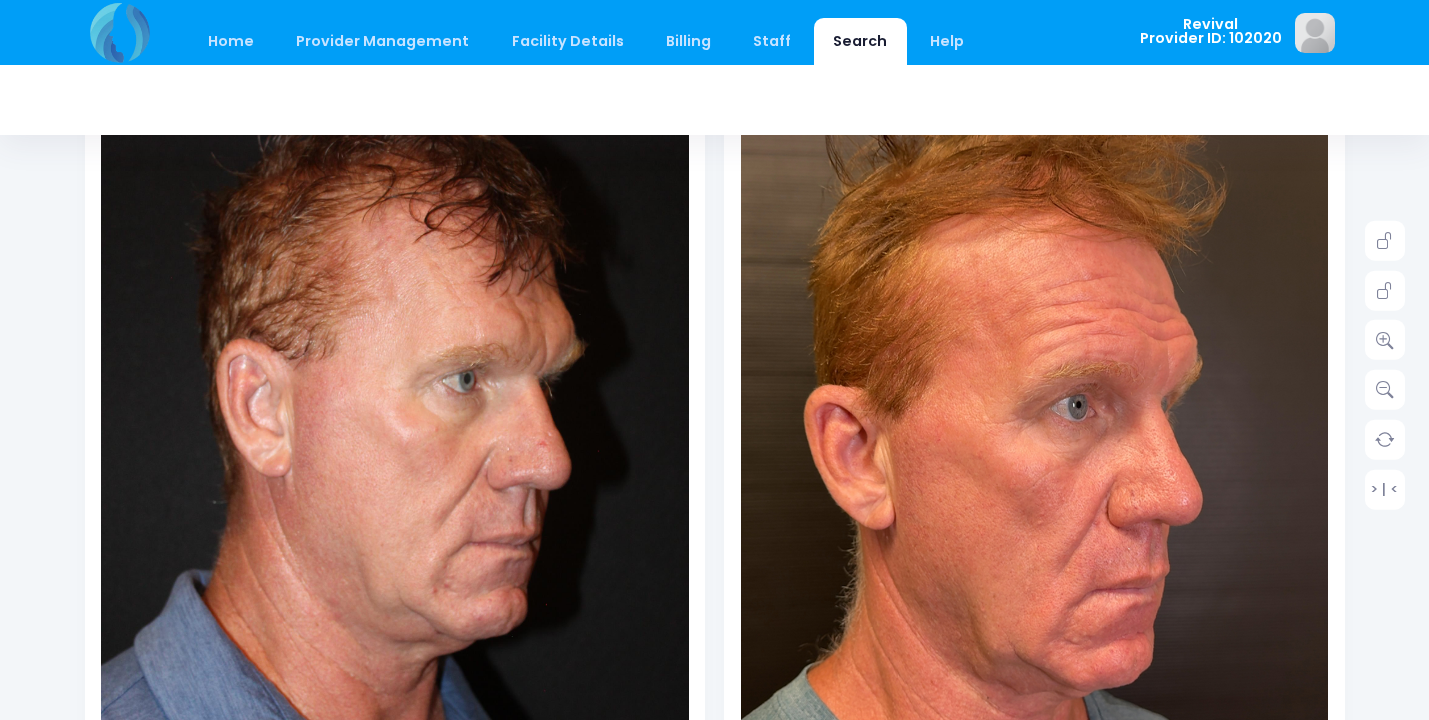 click at bounding box center [1046, 461] 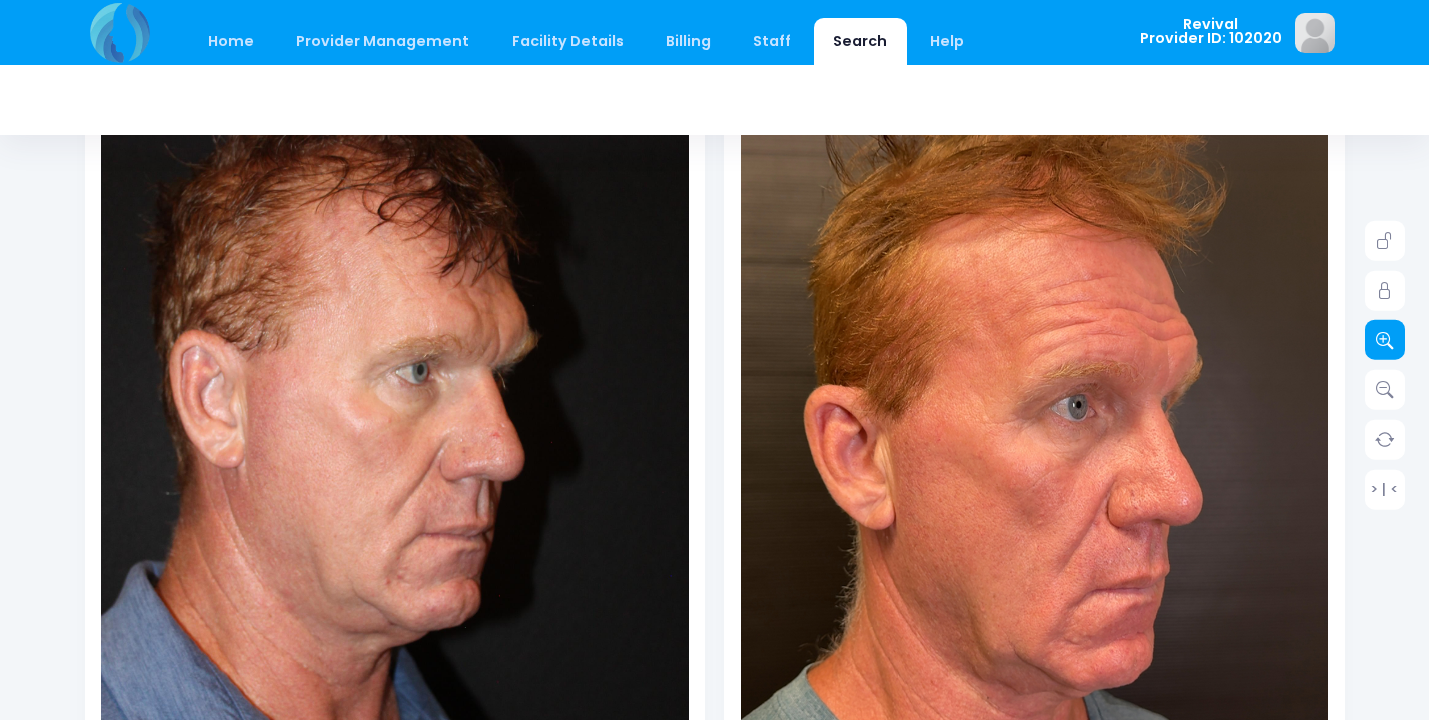 click at bounding box center [1385, 340] 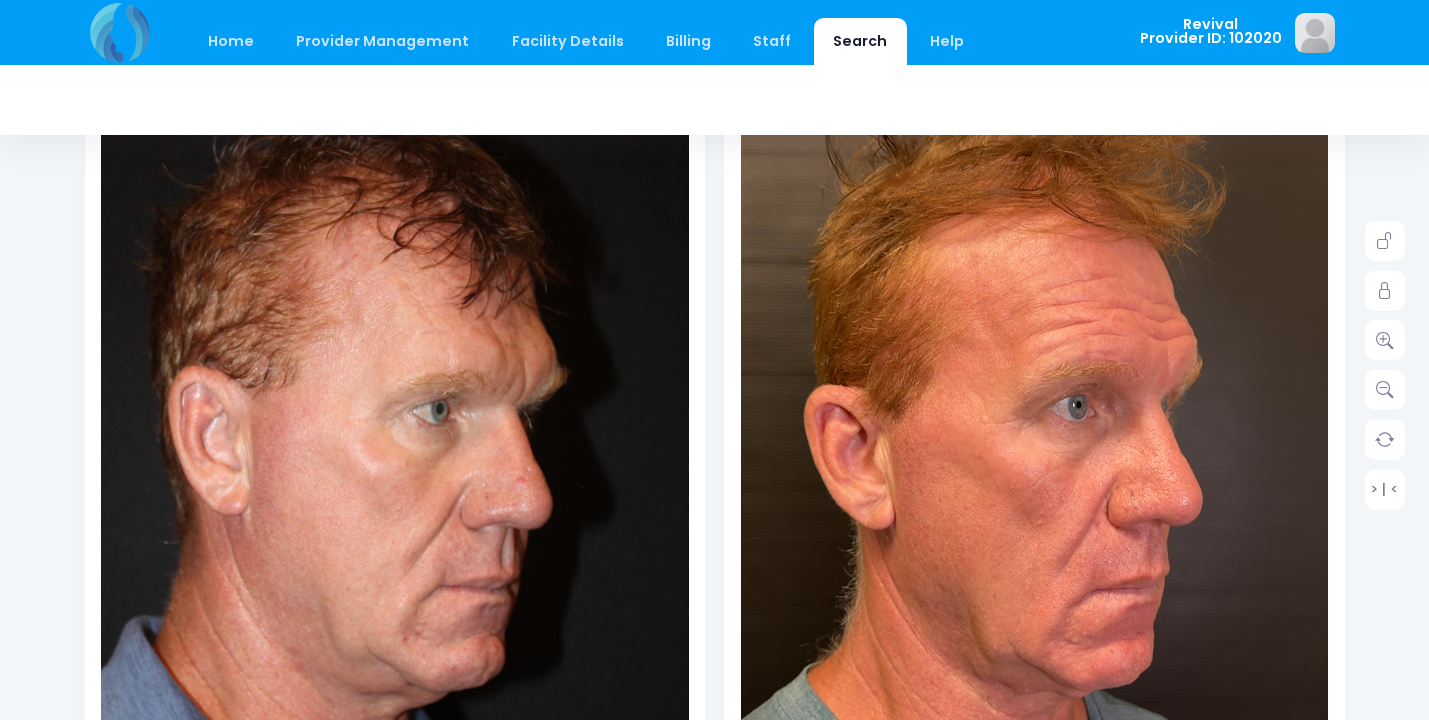 click at bounding box center [361, 454] 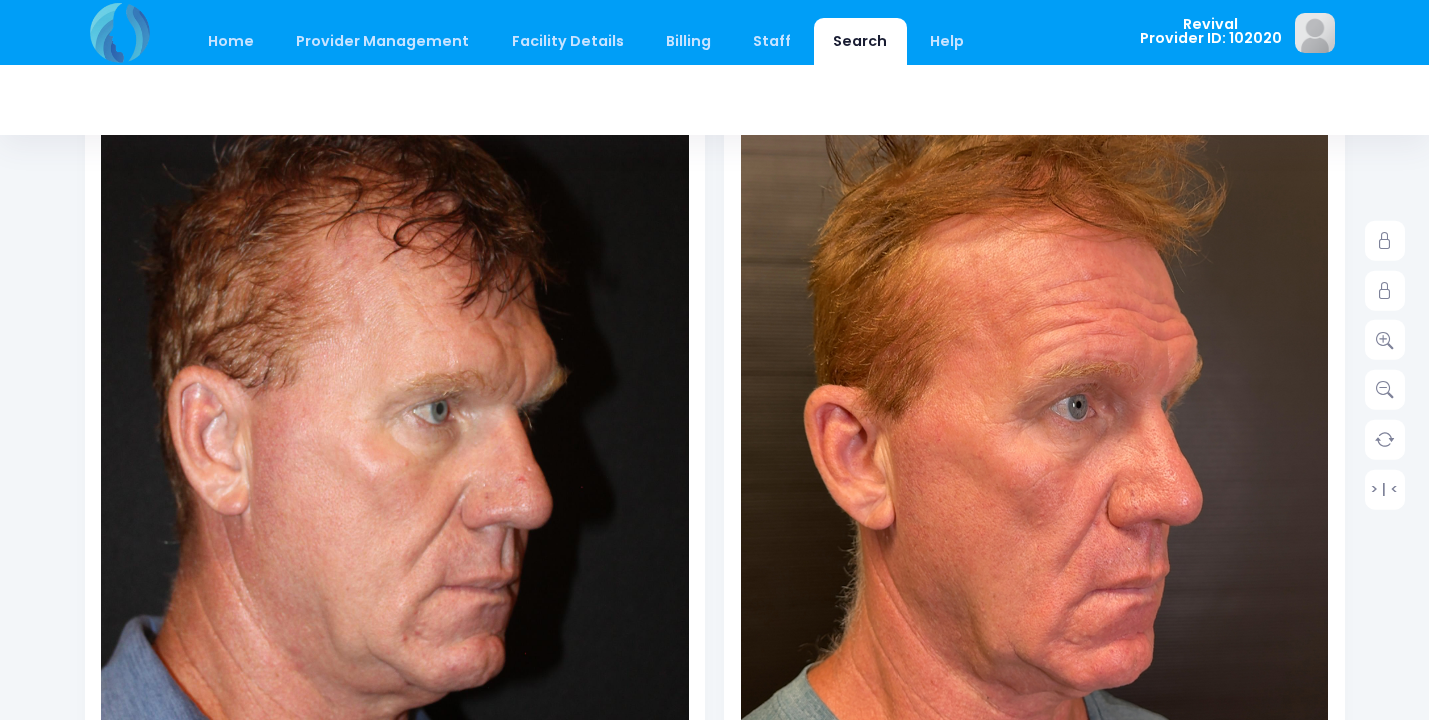 click at bounding box center [715, 100] 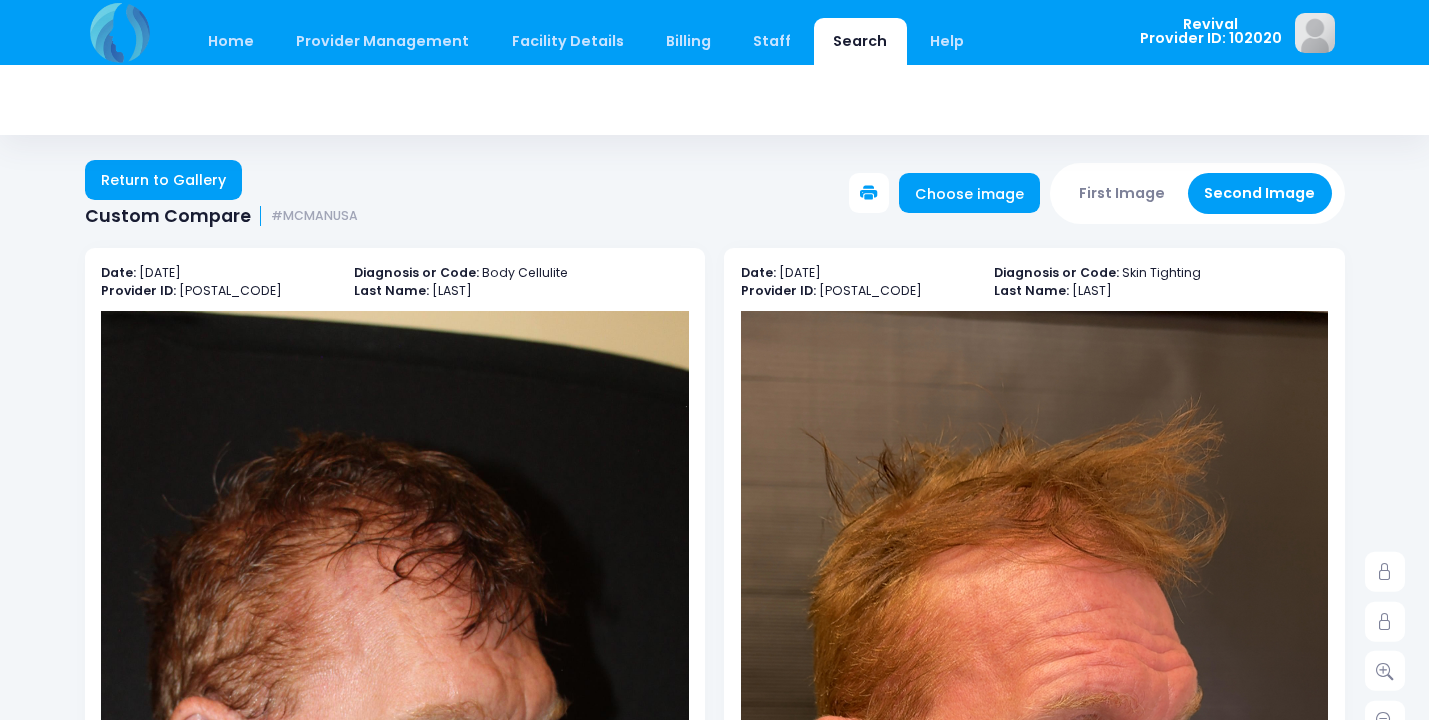 scroll, scrollTop: 0, scrollLeft: 0, axis: both 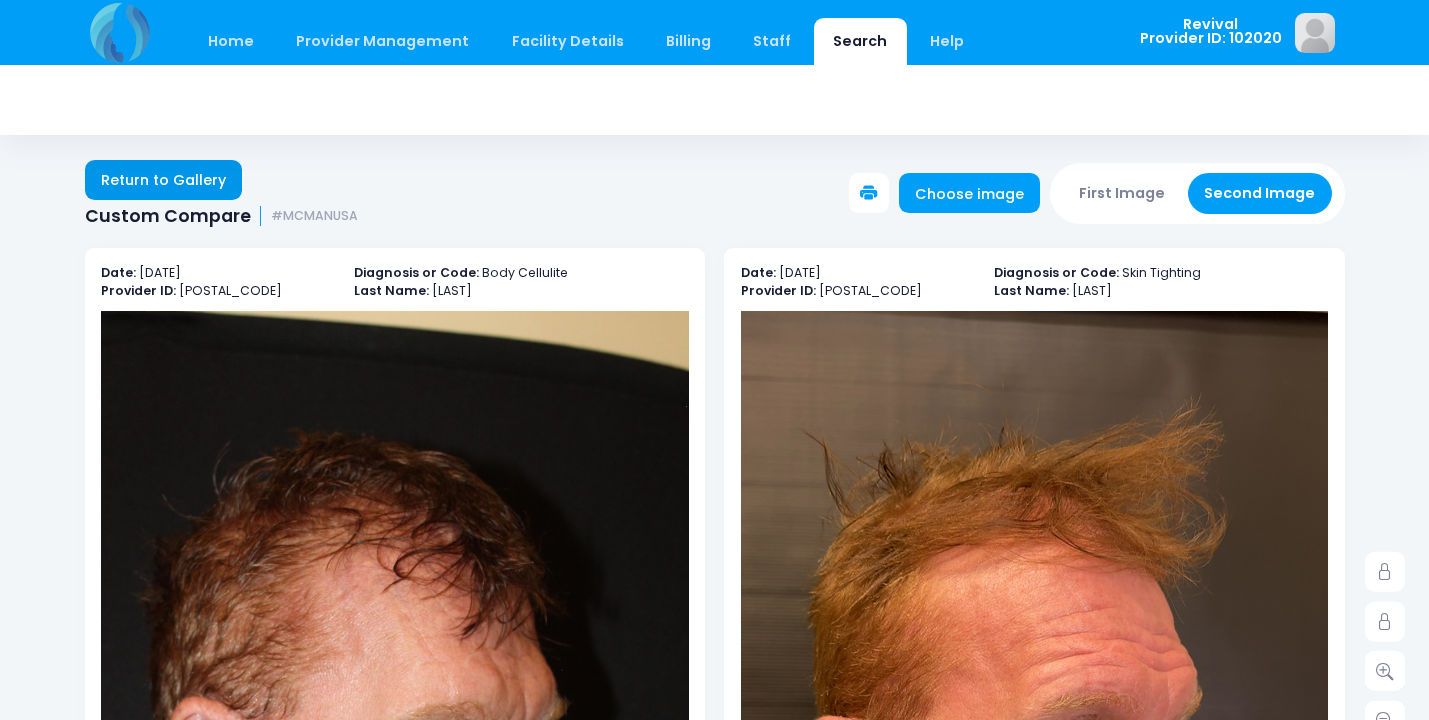 click on "Return to Gallery" at bounding box center (164, 180) 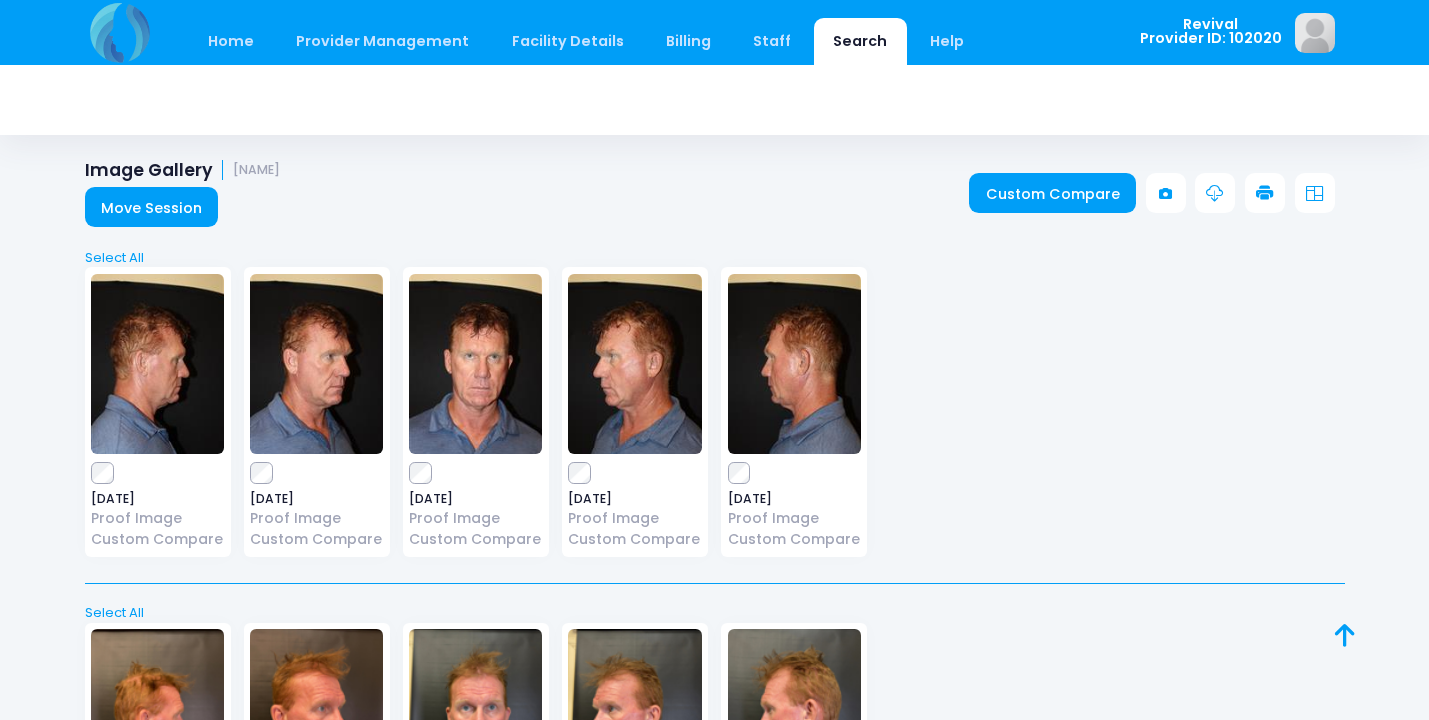 scroll, scrollTop: 0, scrollLeft: 0, axis: both 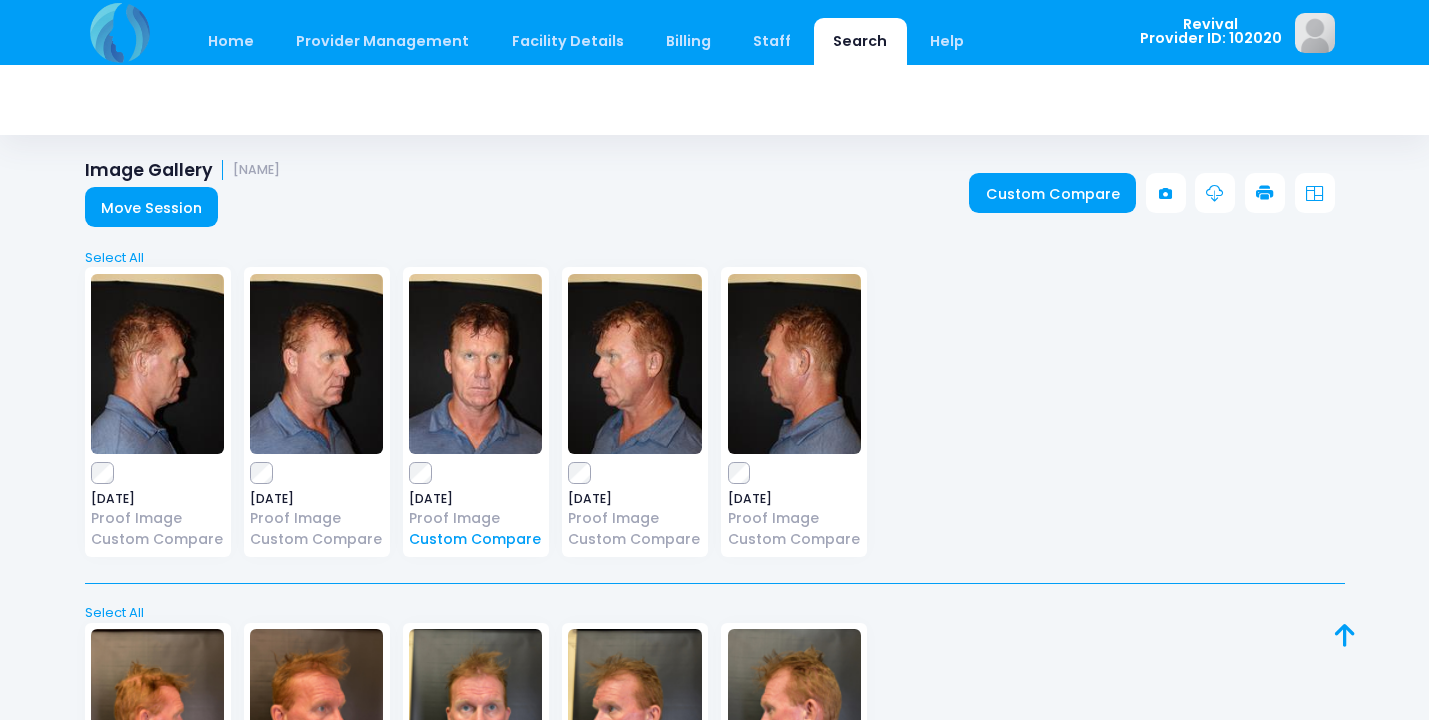 click on "Custom Compare" at bounding box center [475, 539] 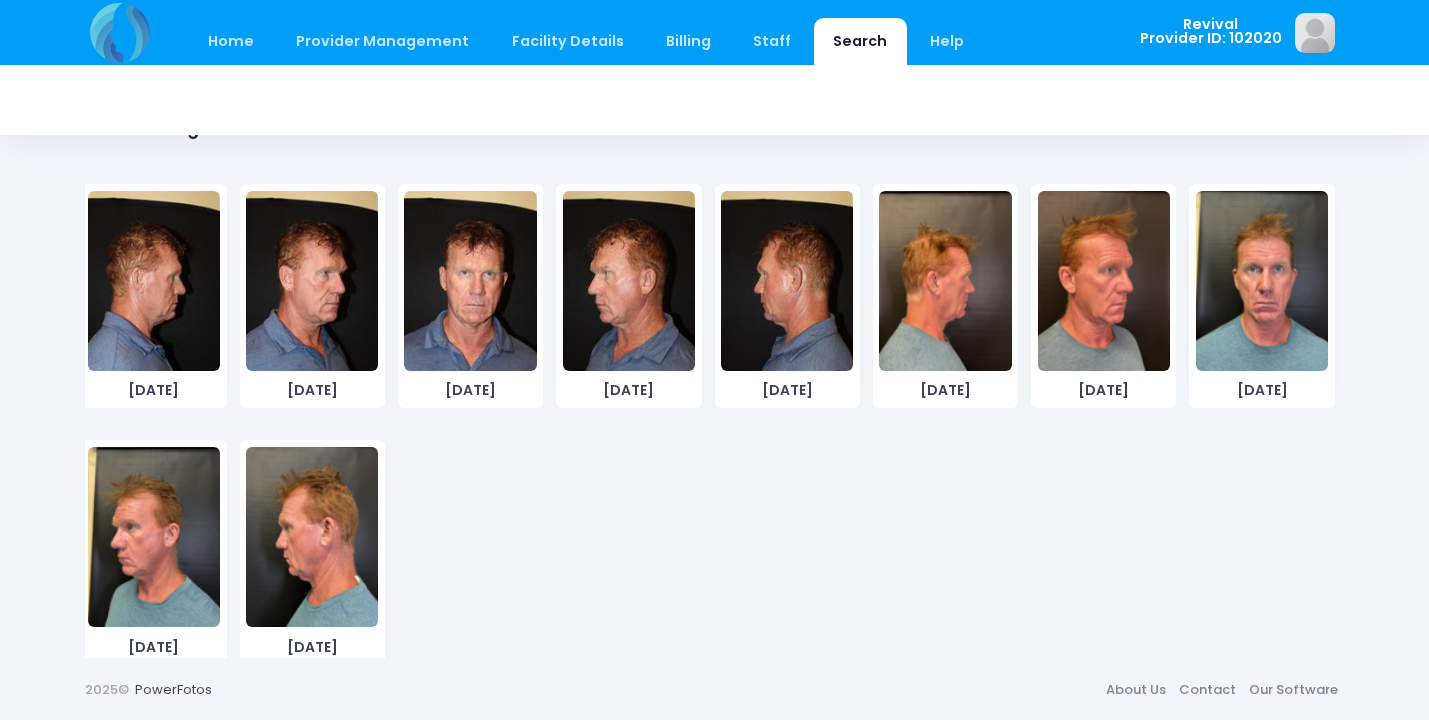 scroll, scrollTop: 1171, scrollLeft: 0, axis: vertical 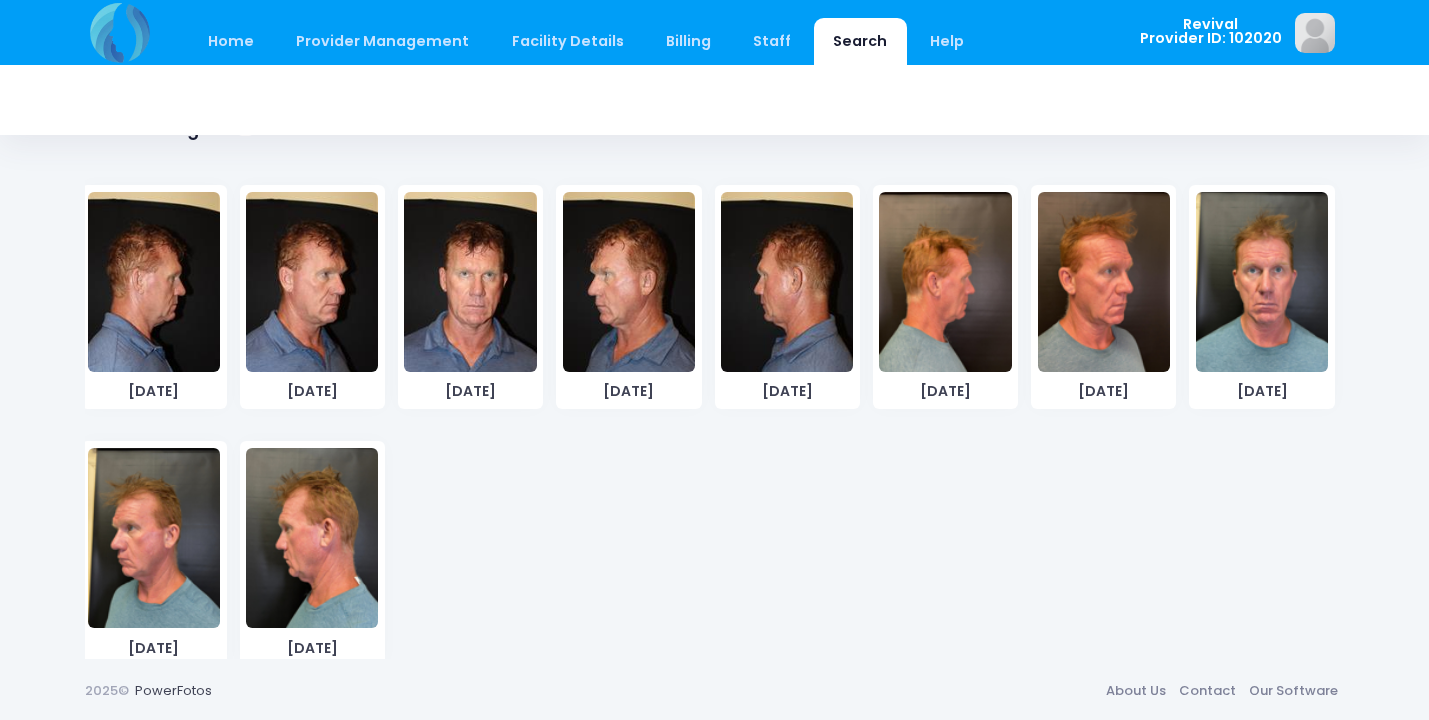 click at bounding box center [1262, 282] 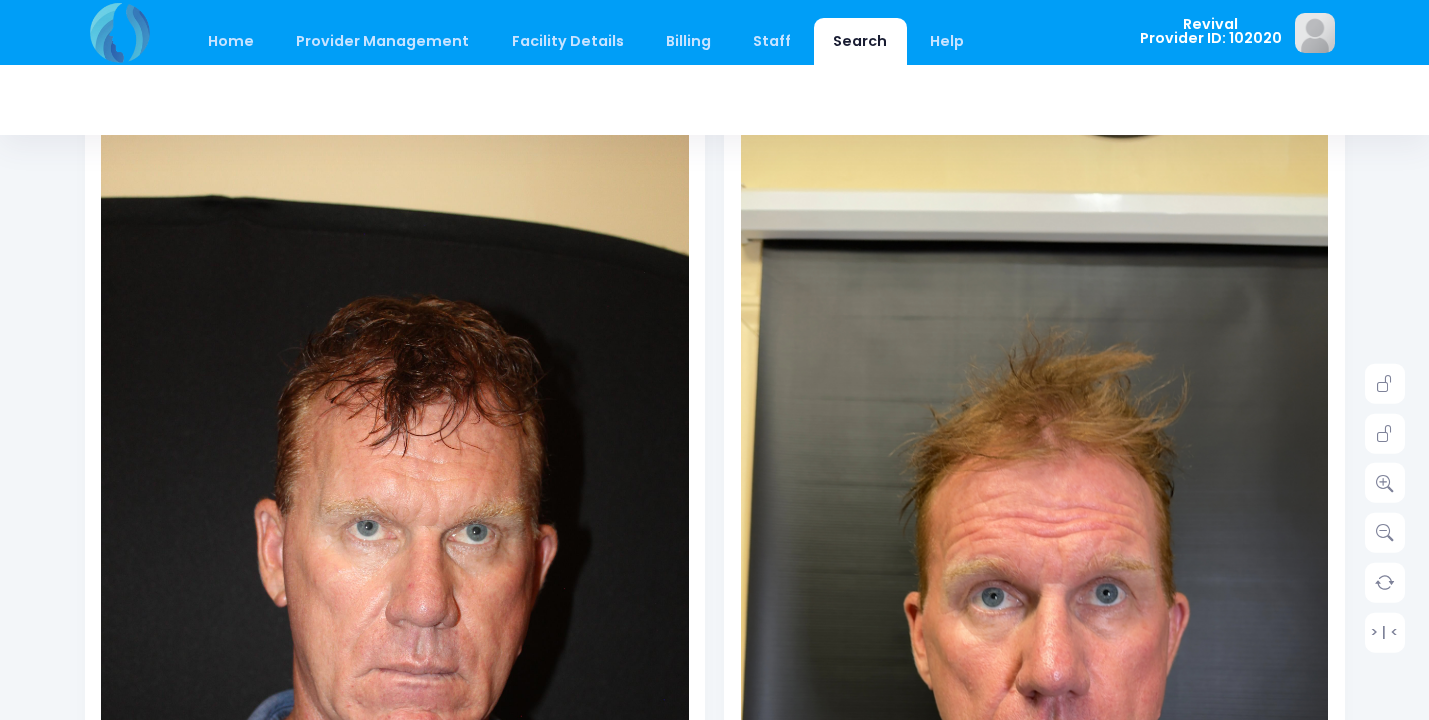 scroll, scrollTop: 90, scrollLeft: 0, axis: vertical 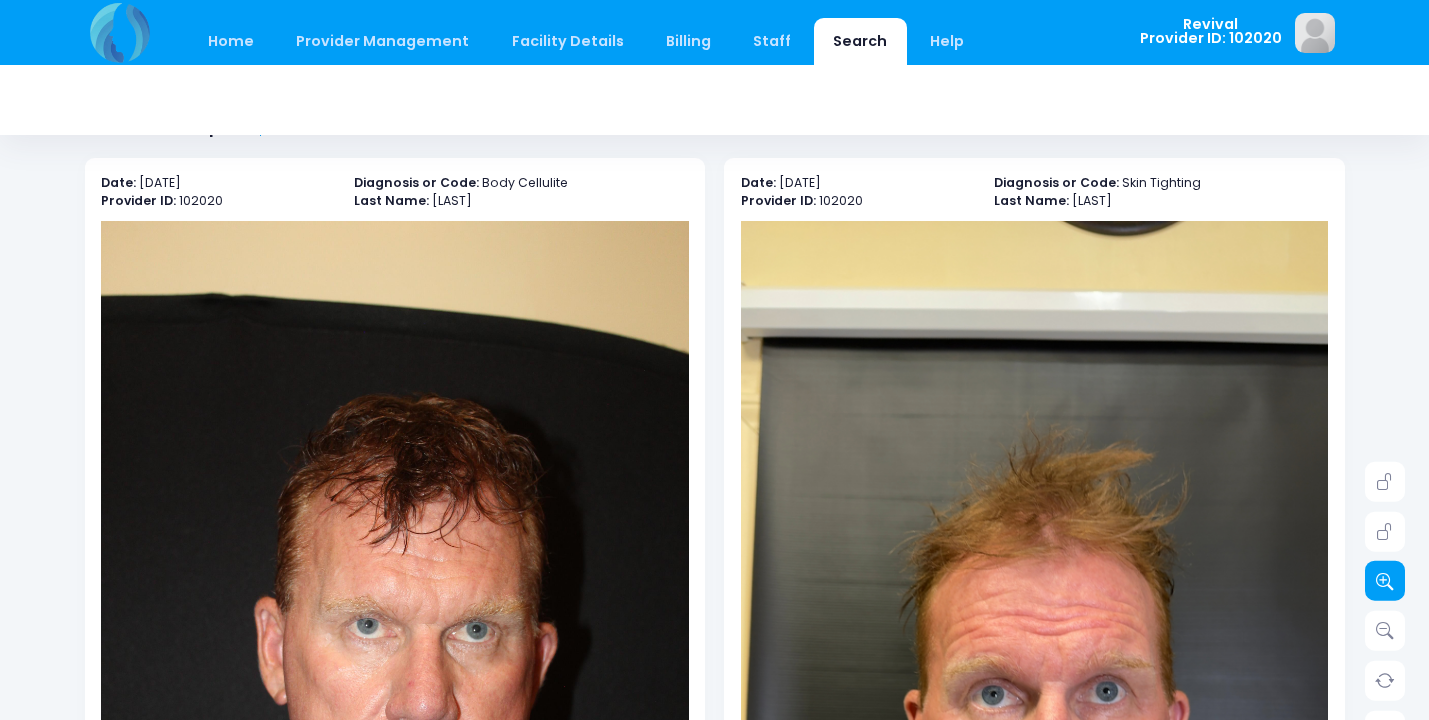 click at bounding box center (1385, 581) 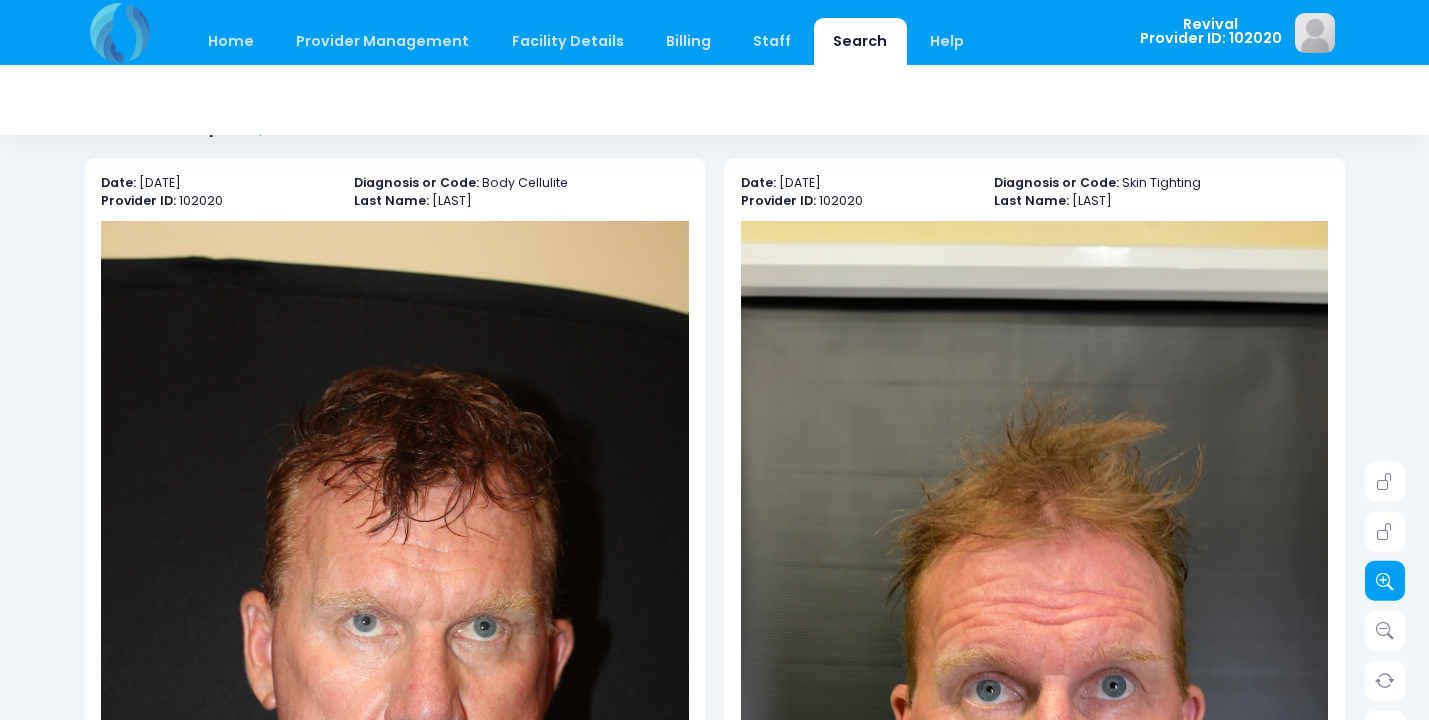 click at bounding box center (1385, 581) 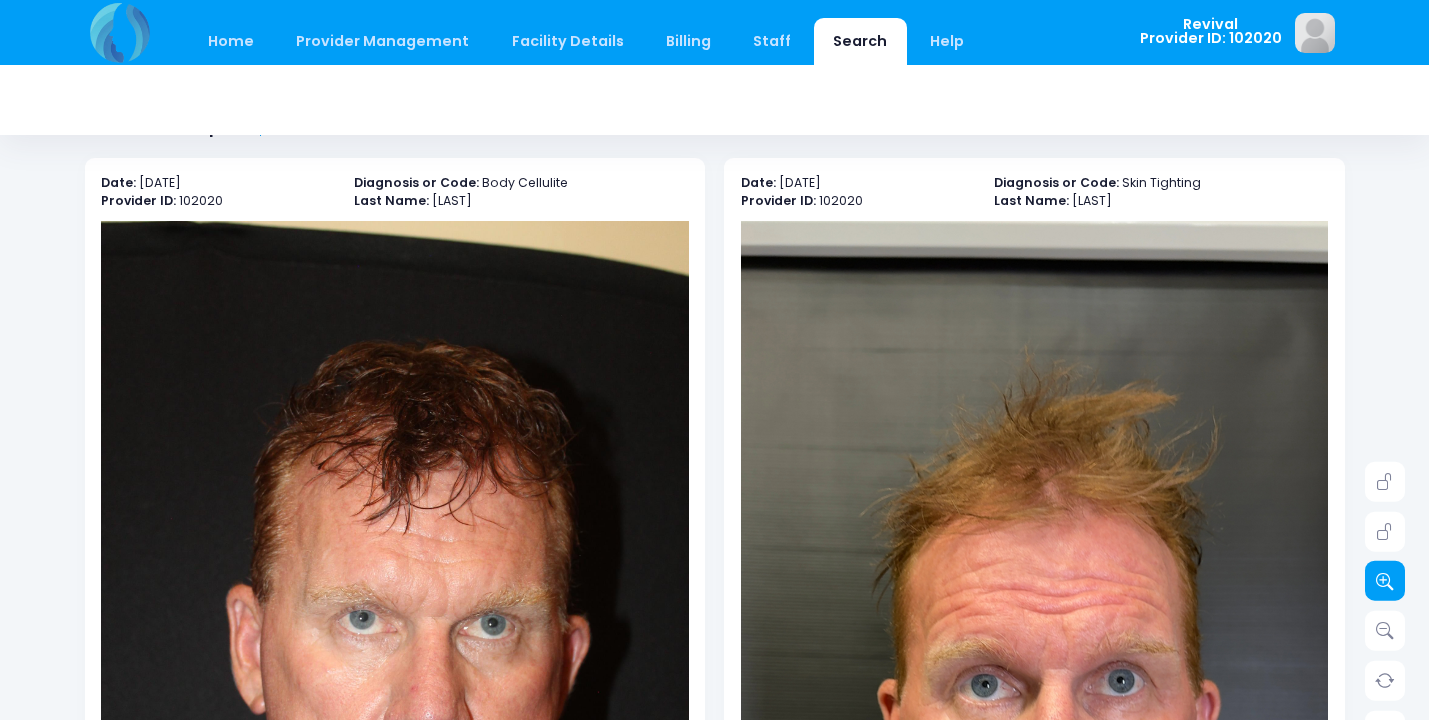 click at bounding box center [1385, 581] 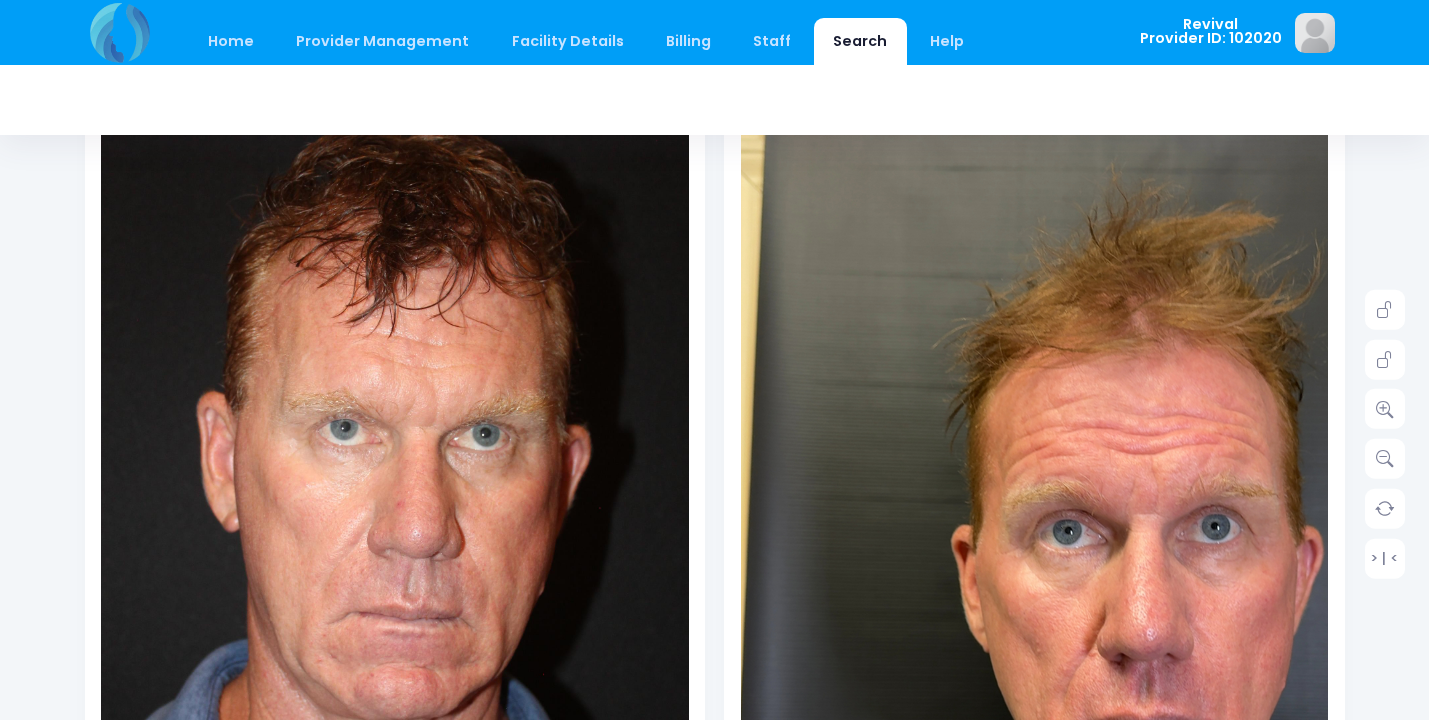 scroll, scrollTop: 265, scrollLeft: 0, axis: vertical 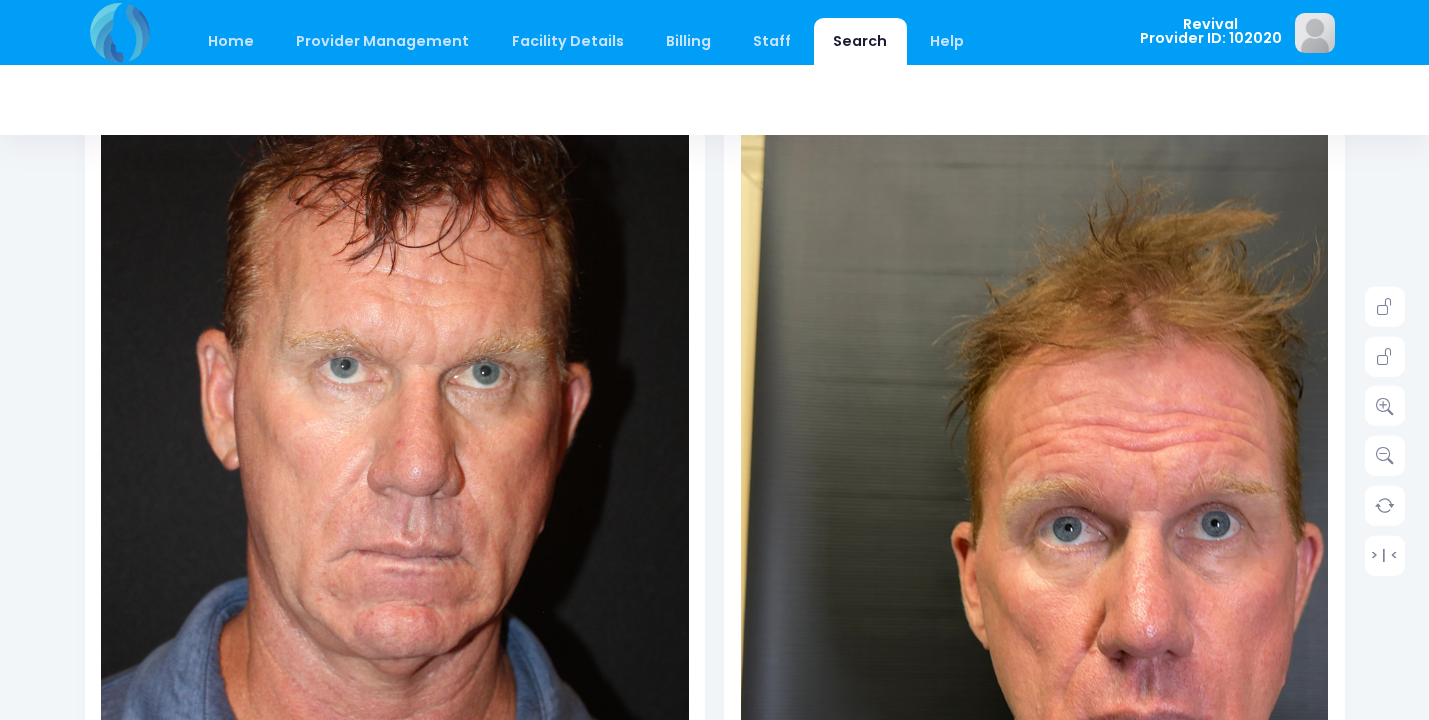 click at bounding box center [379, 413] 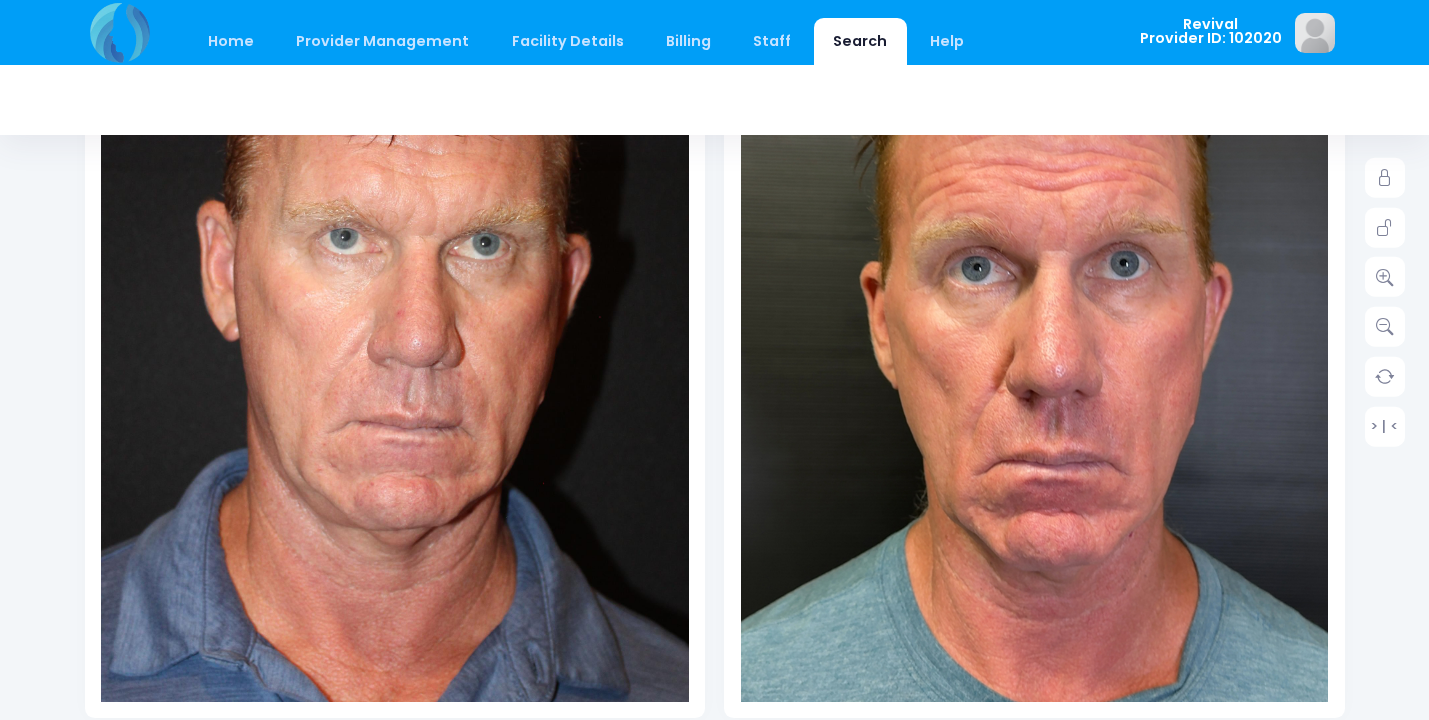 scroll, scrollTop: 394, scrollLeft: 0, axis: vertical 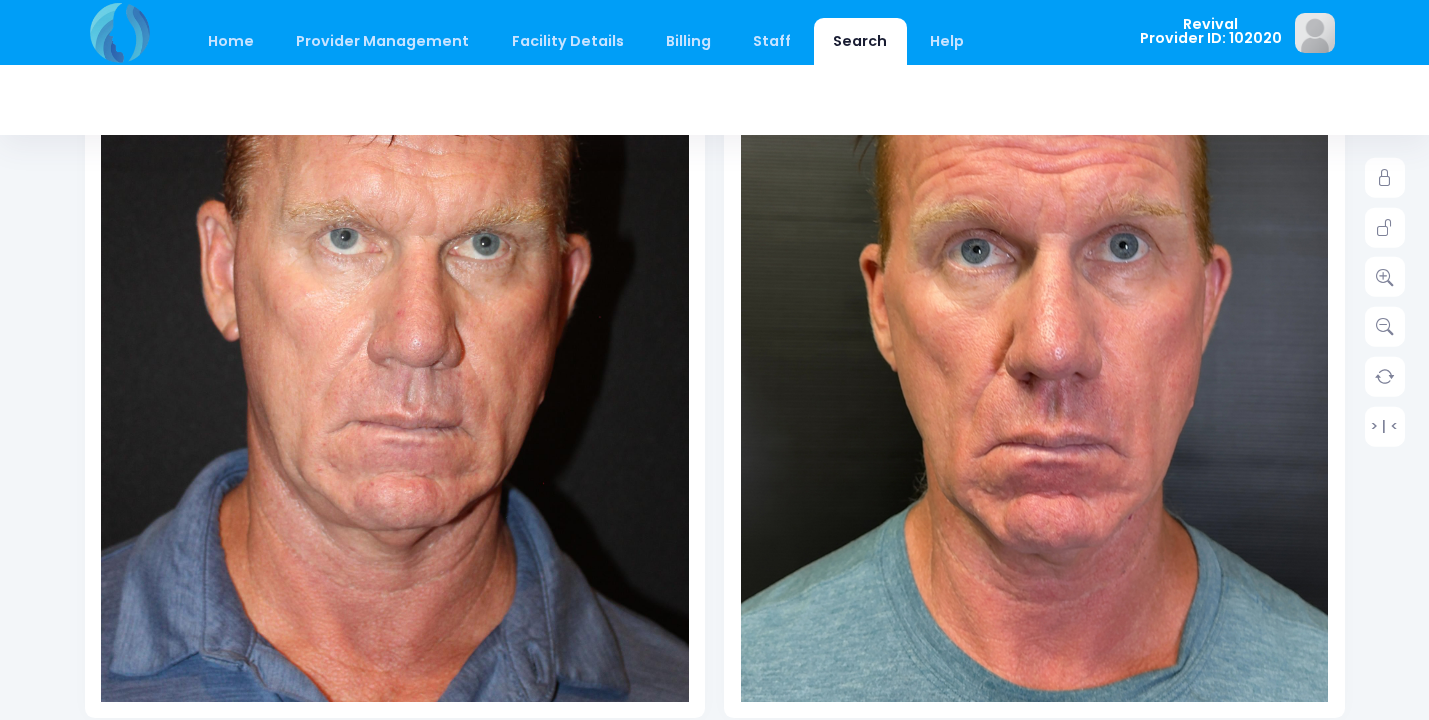 click at bounding box center (1029, 313) 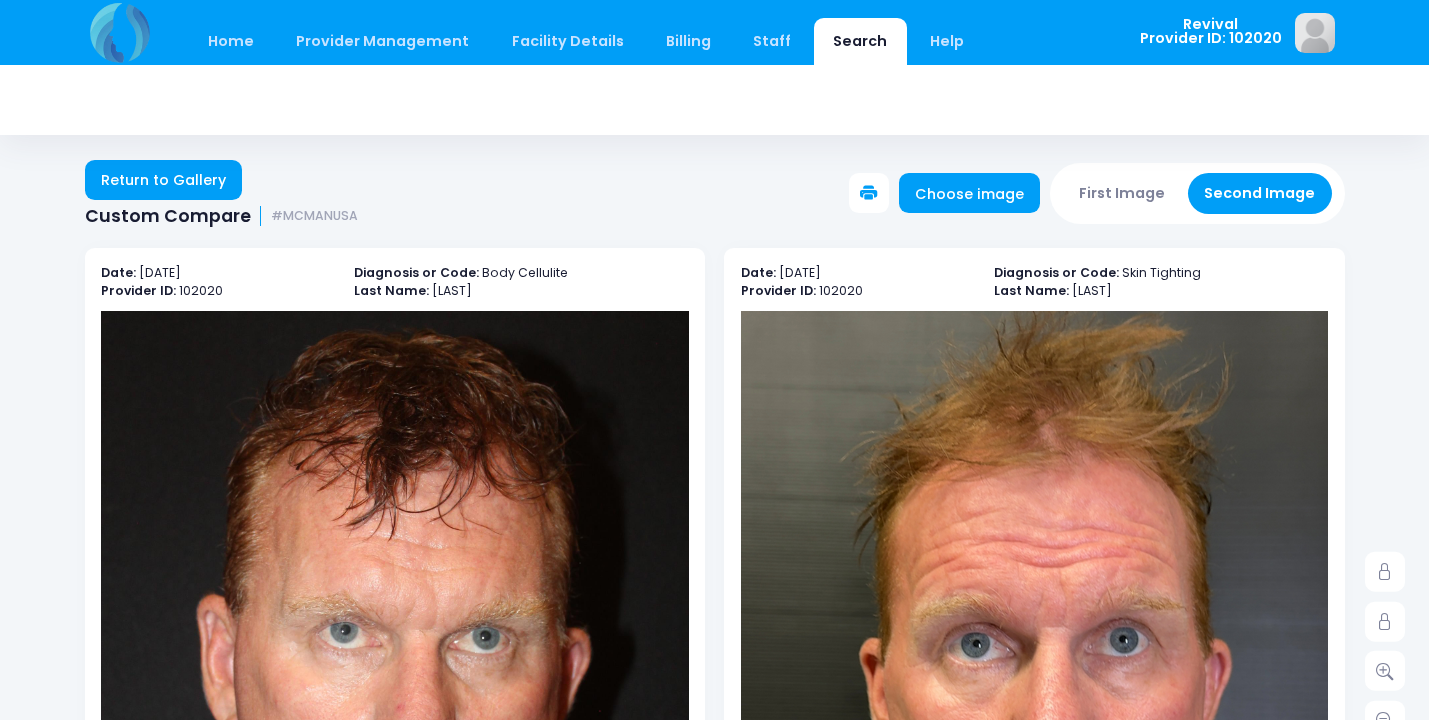 scroll, scrollTop: 0, scrollLeft: 0, axis: both 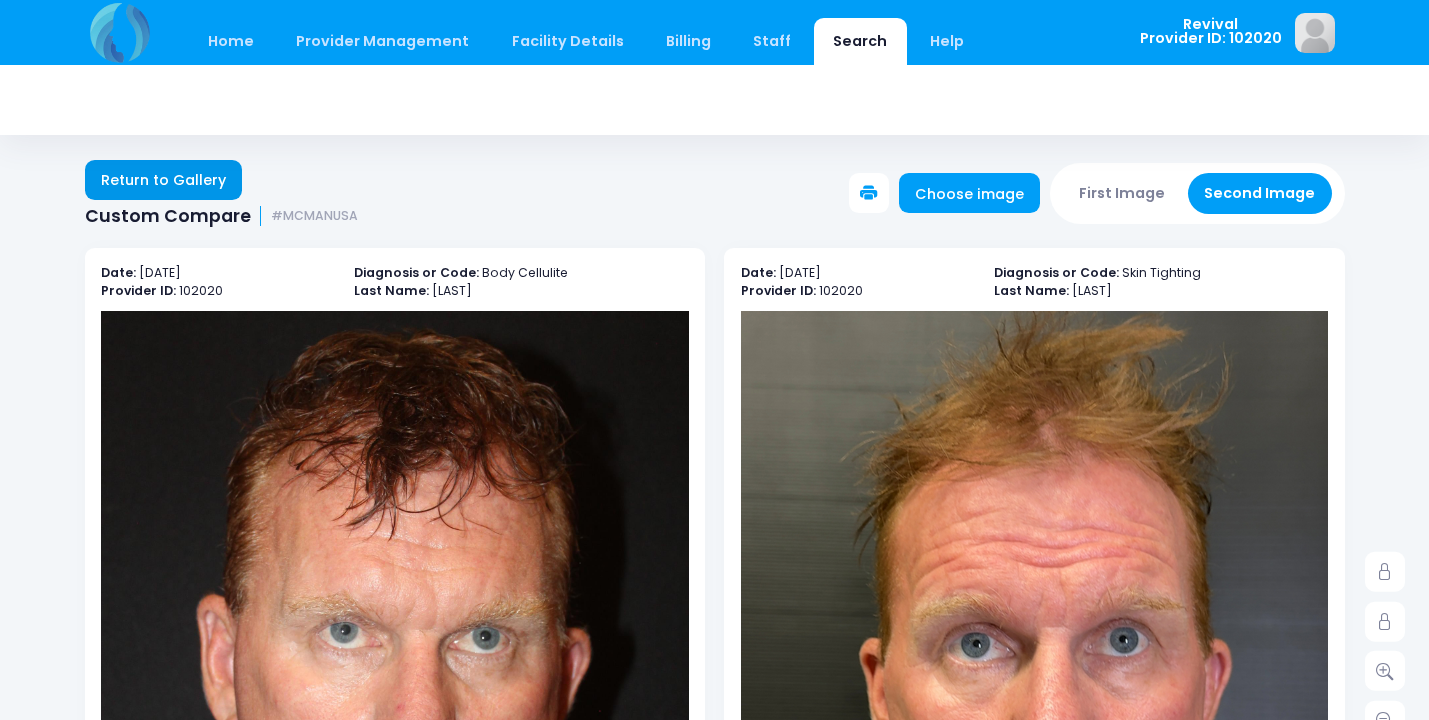 click on "Return to Gallery" at bounding box center (164, 180) 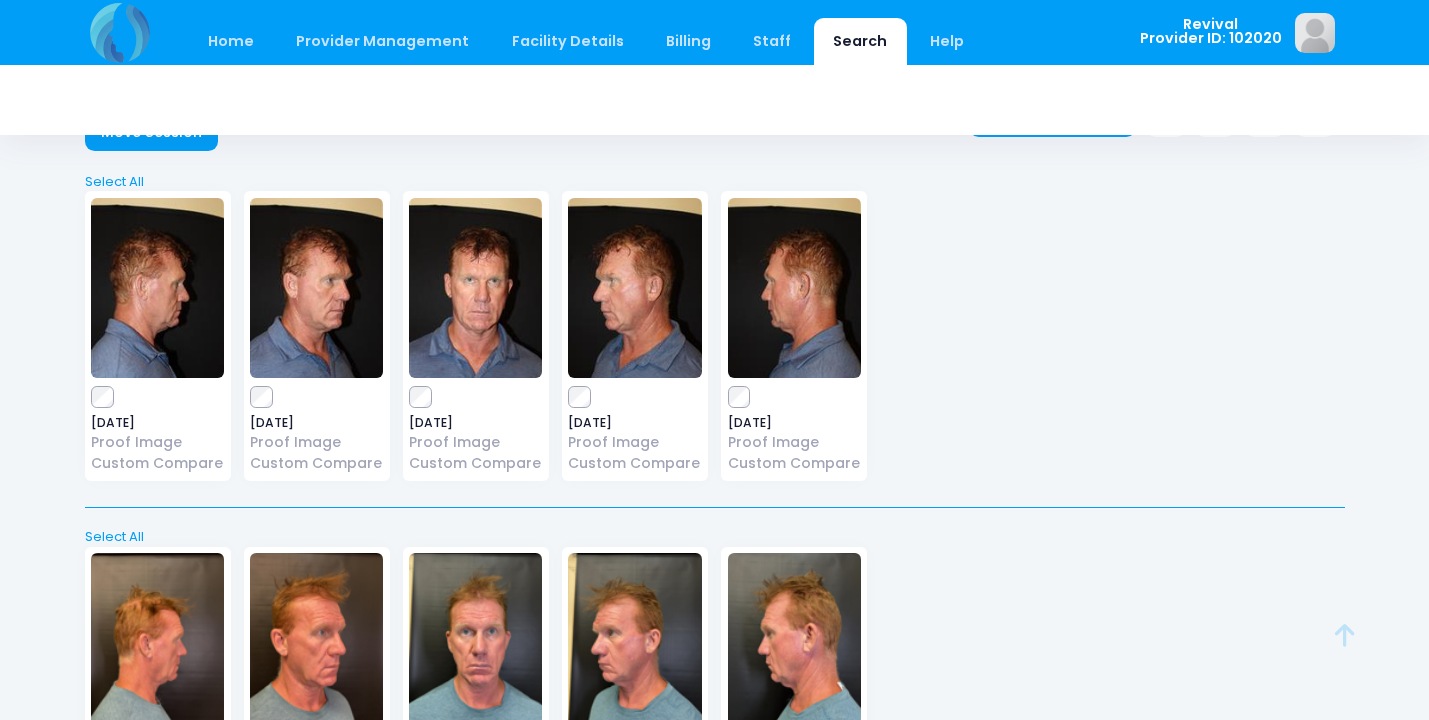 scroll, scrollTop: 76, scrollLeft: 0, axis: vertical 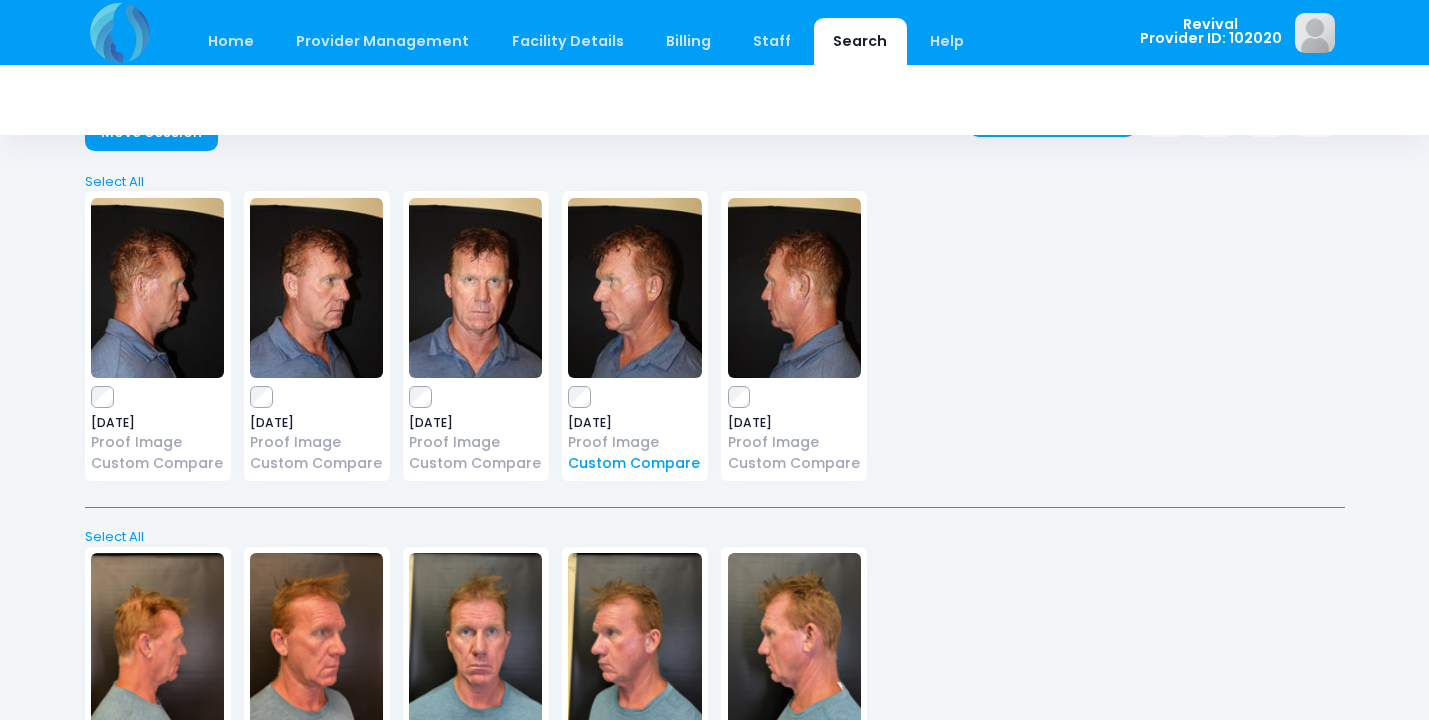 click on "Custom Compare" at bounding box center (634, 463) 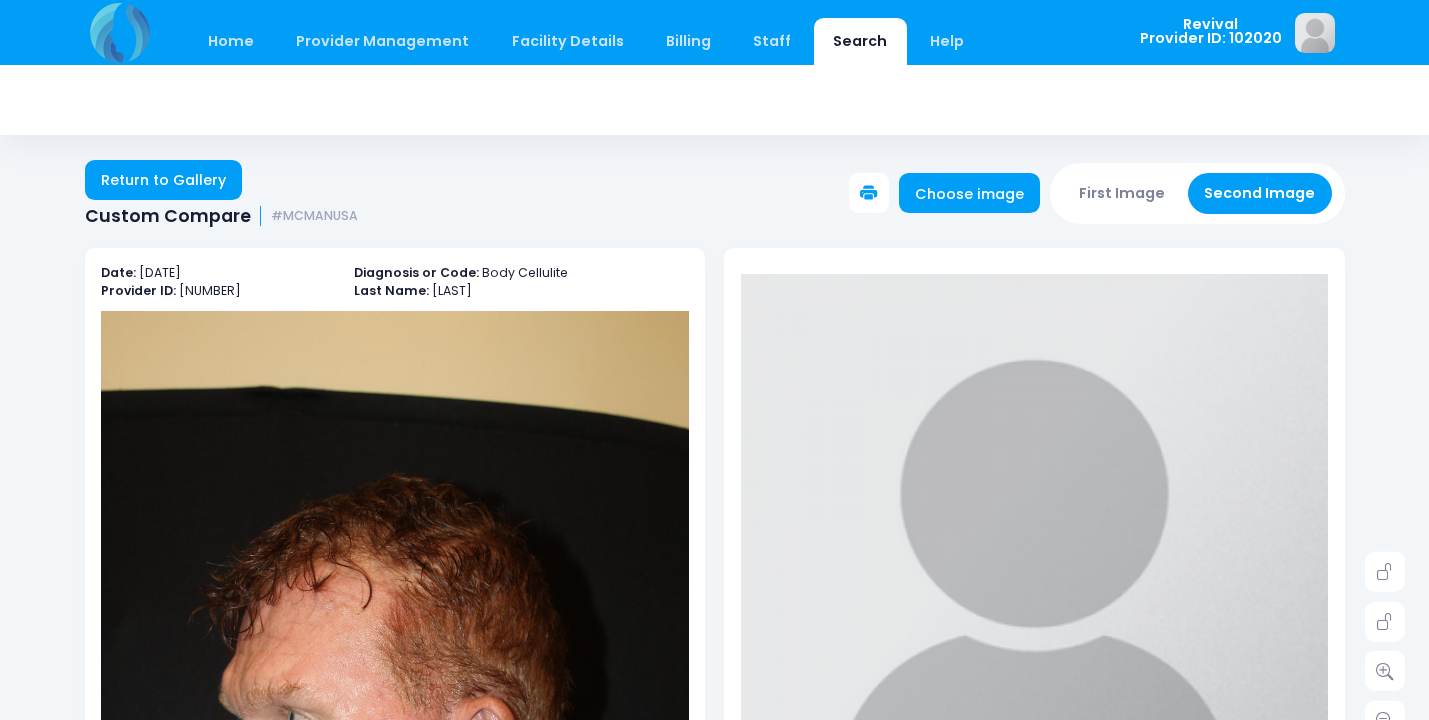 scroll, scrollTop: 0, scrollLeft: 0, axis: both 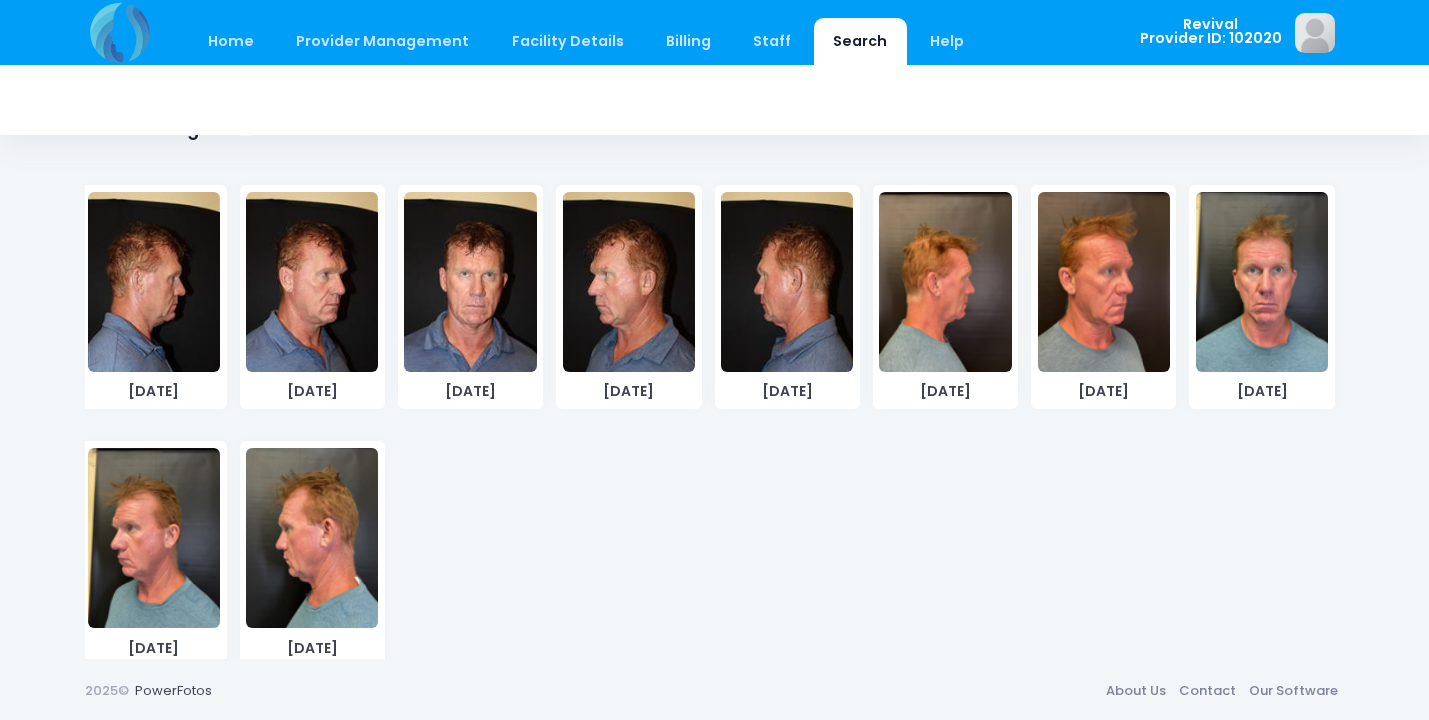 click at bounding box center (312, 538) 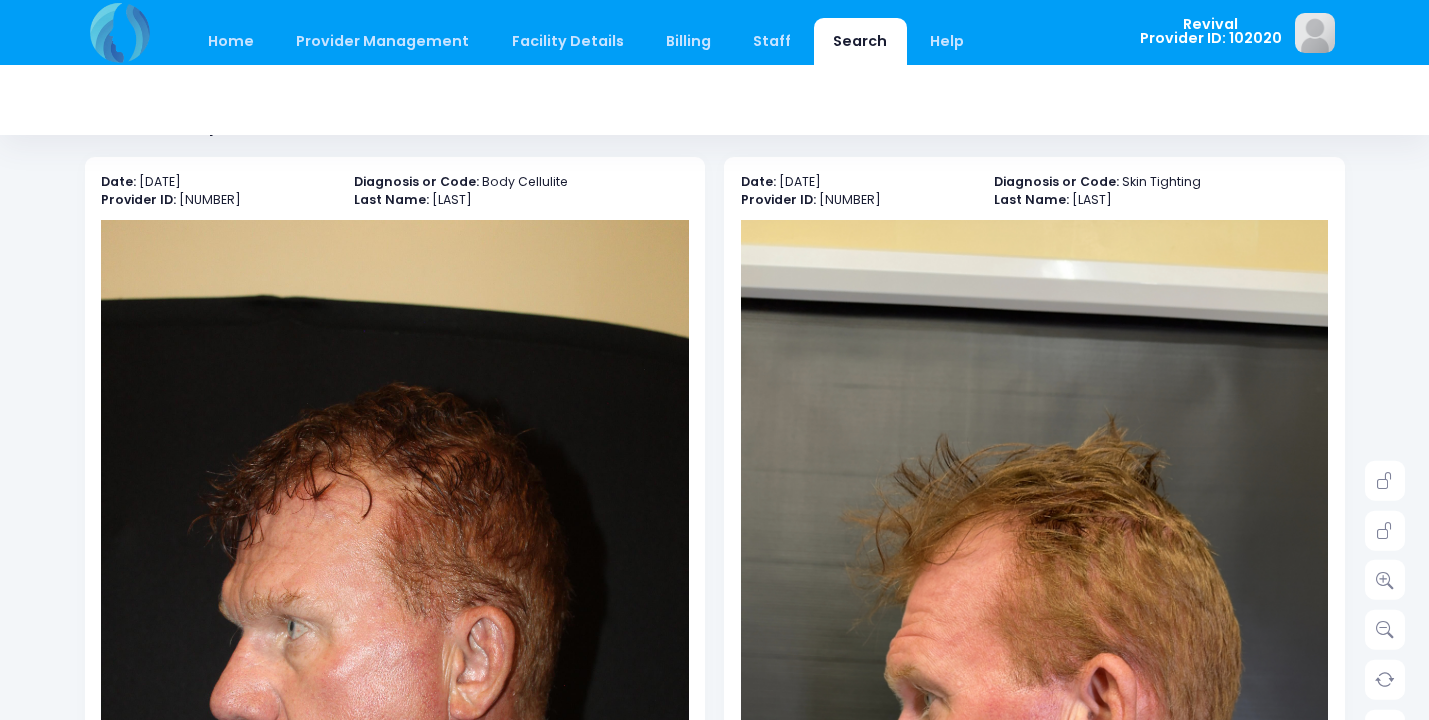 scroll, scrollTop: 90, scrollLeft: 0, axis: vertical 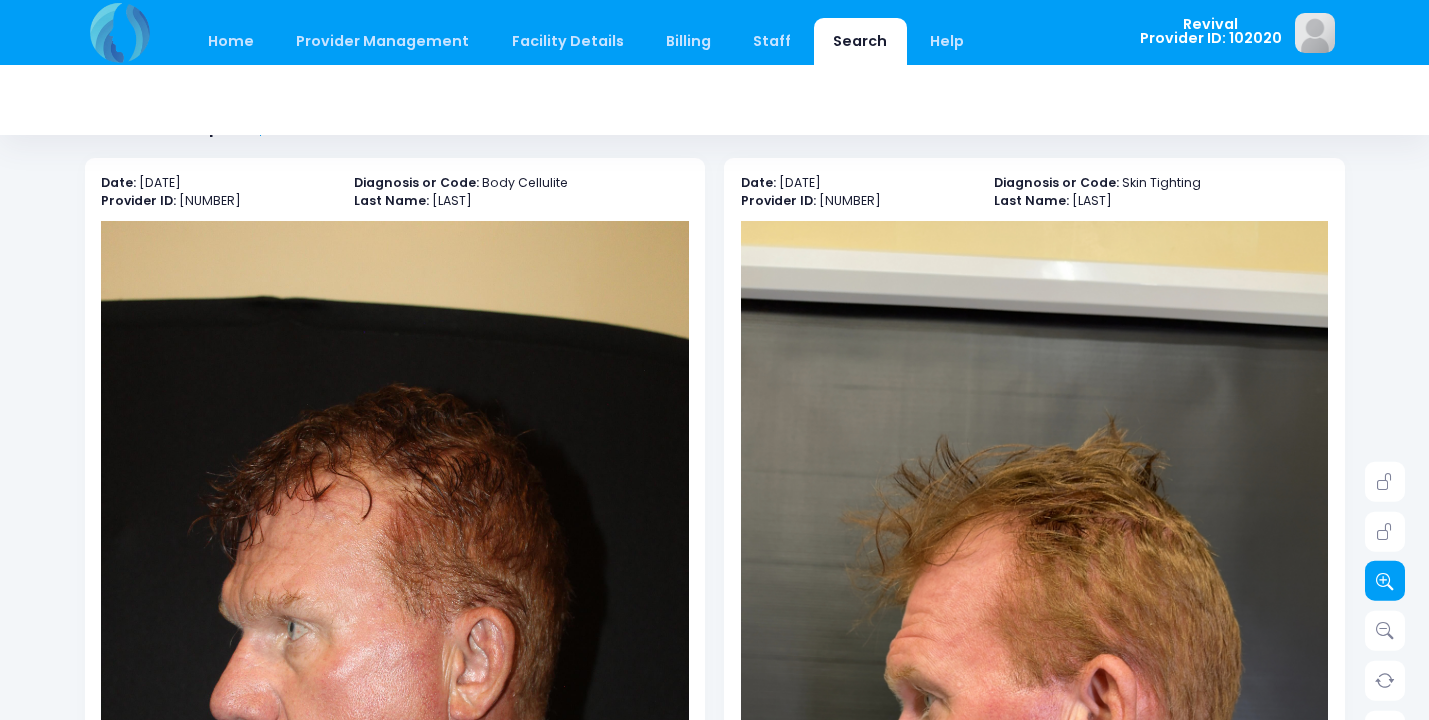 click at bounding box center [1385, 581] 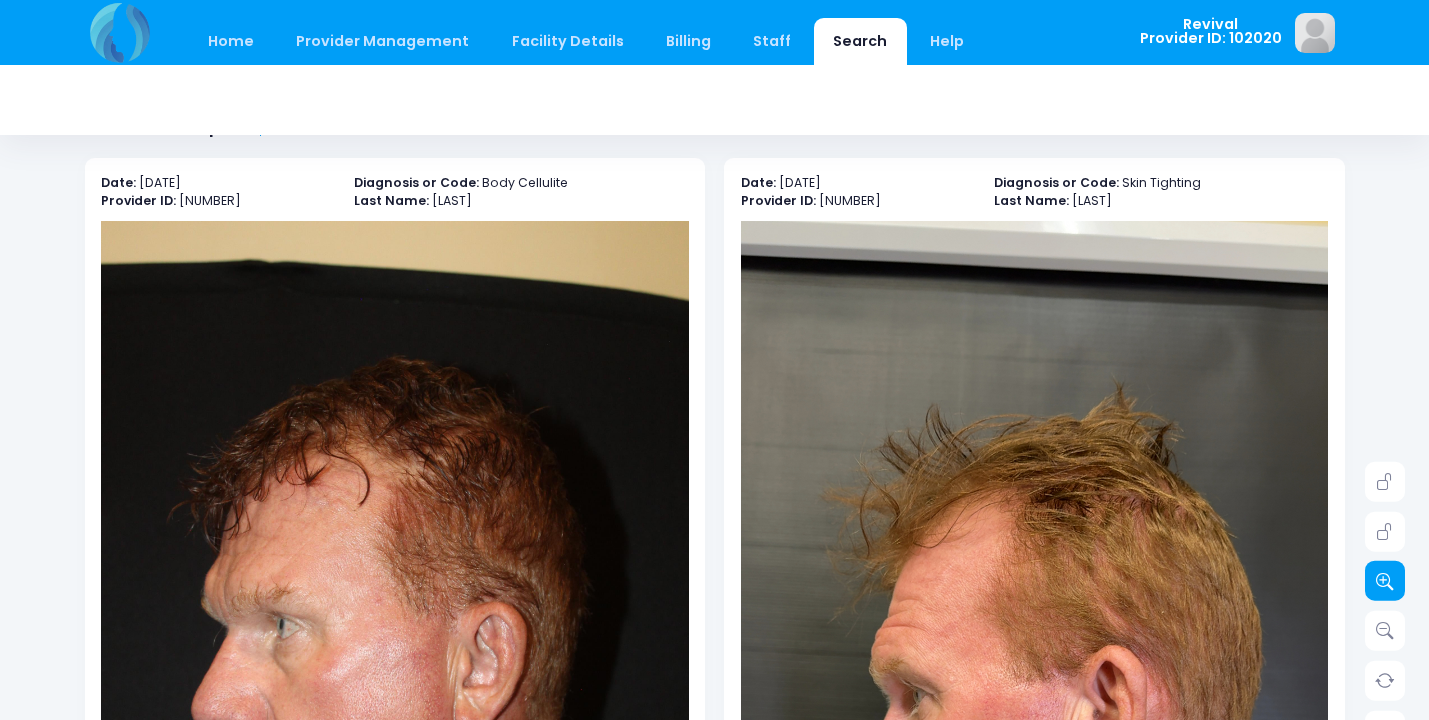 click at bounding box center [1385, 581] 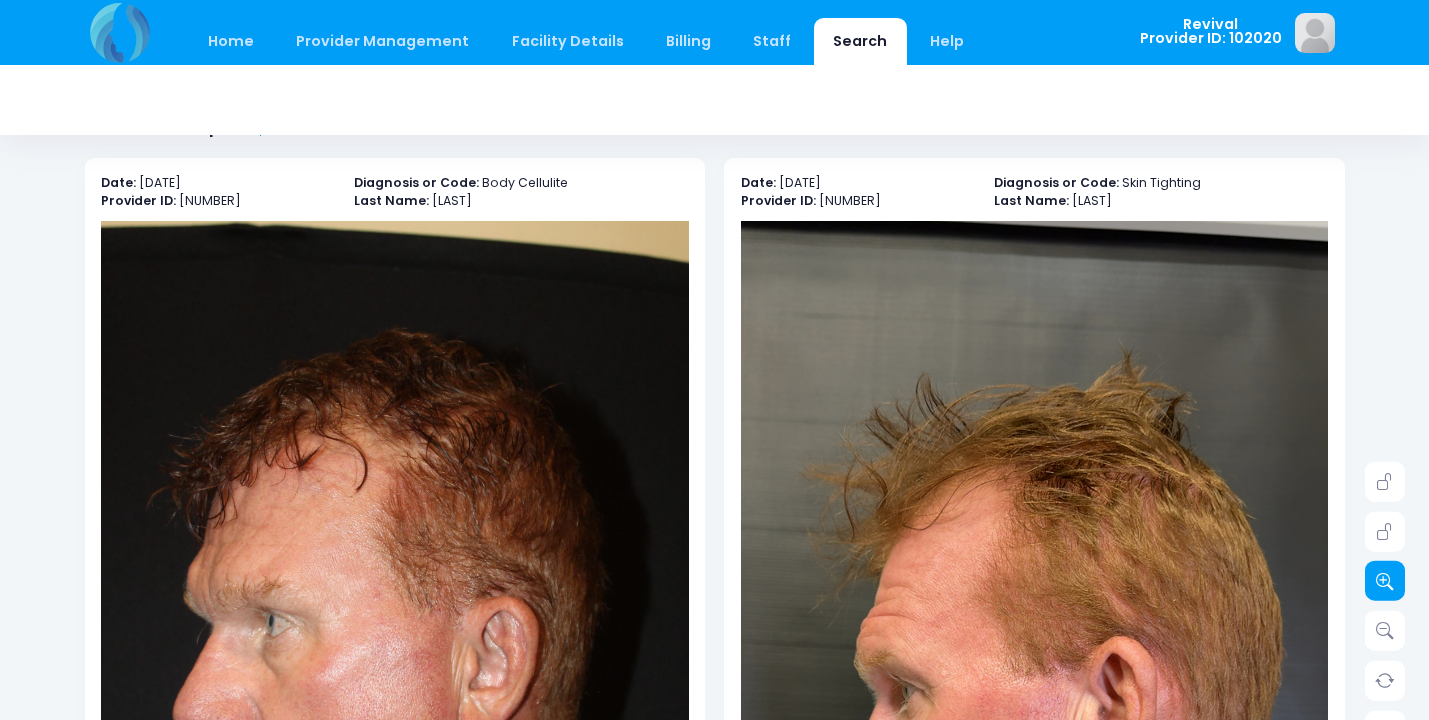 click at bounding box center [1385, 581] 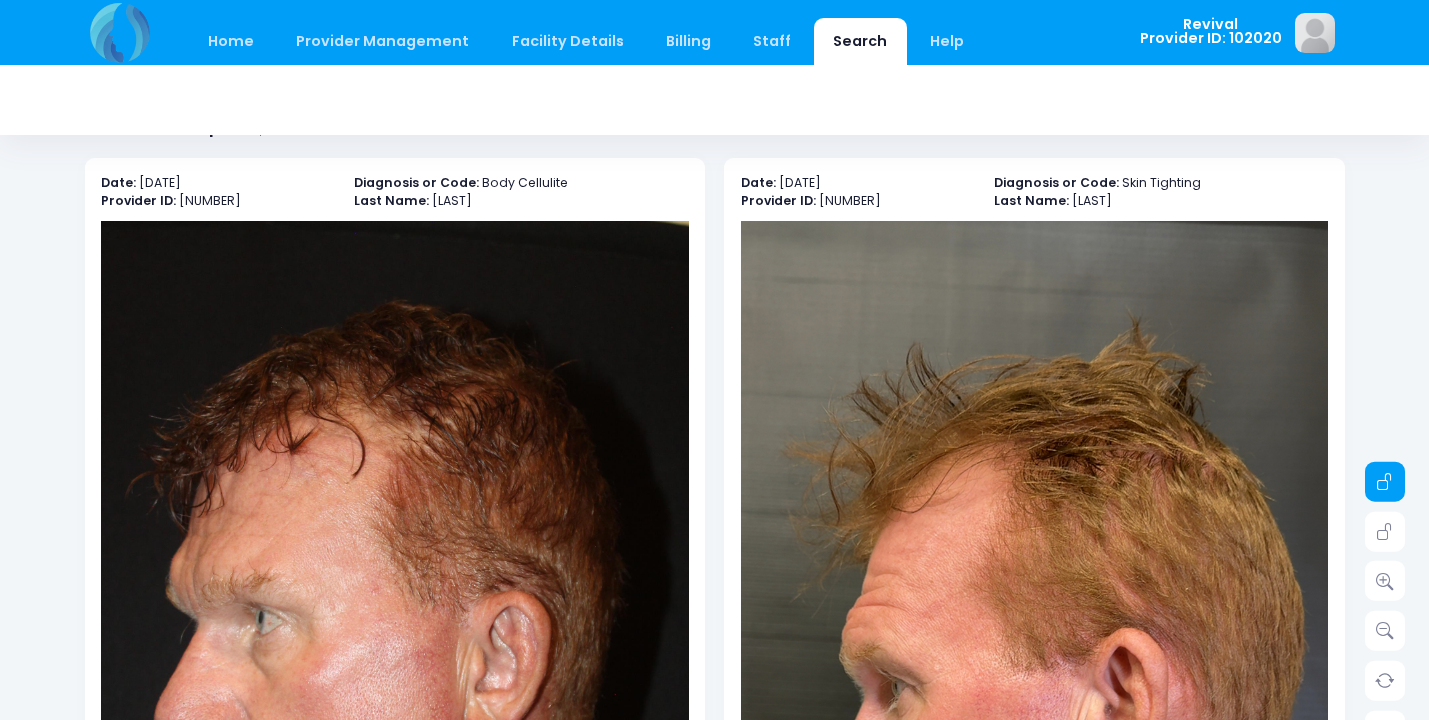 click at bounding box center (1385, 482) 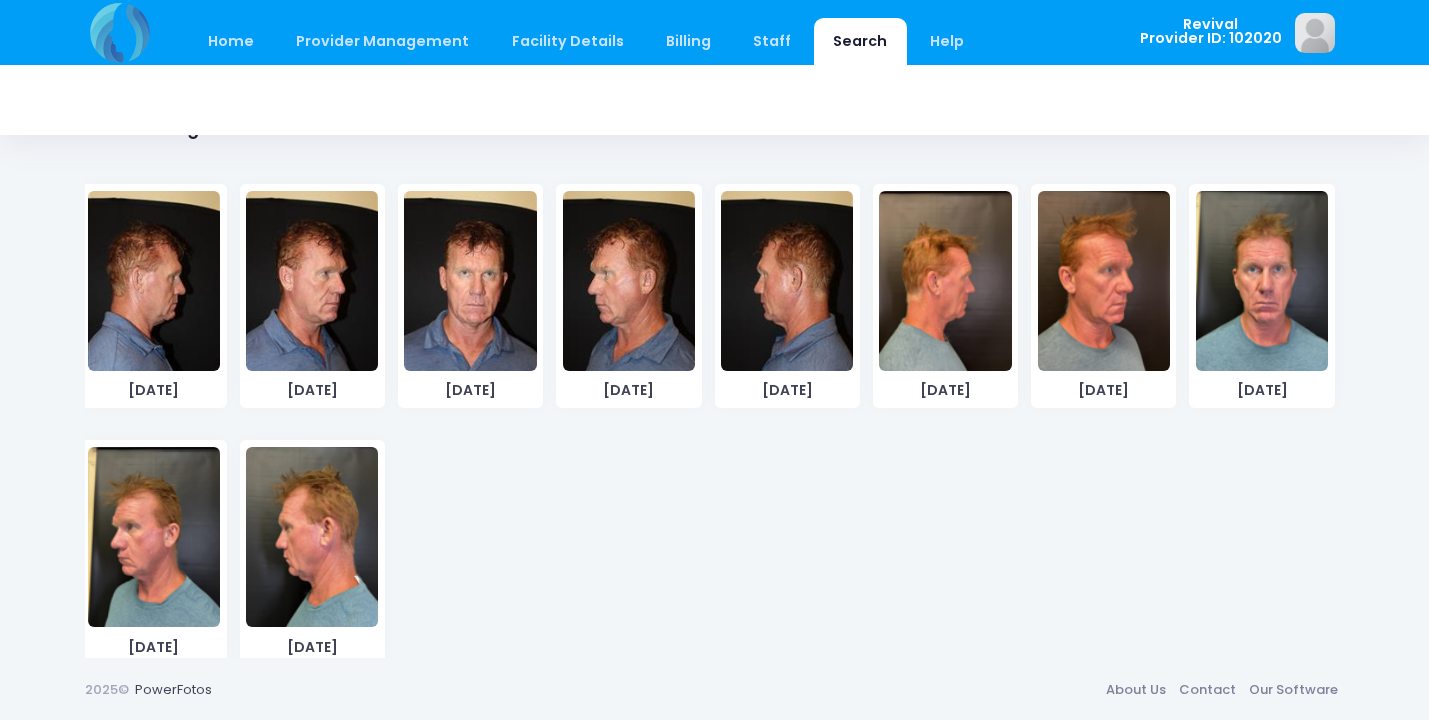scroll, scrollTop: 1171, scrollLeft: 0, axis: vertical 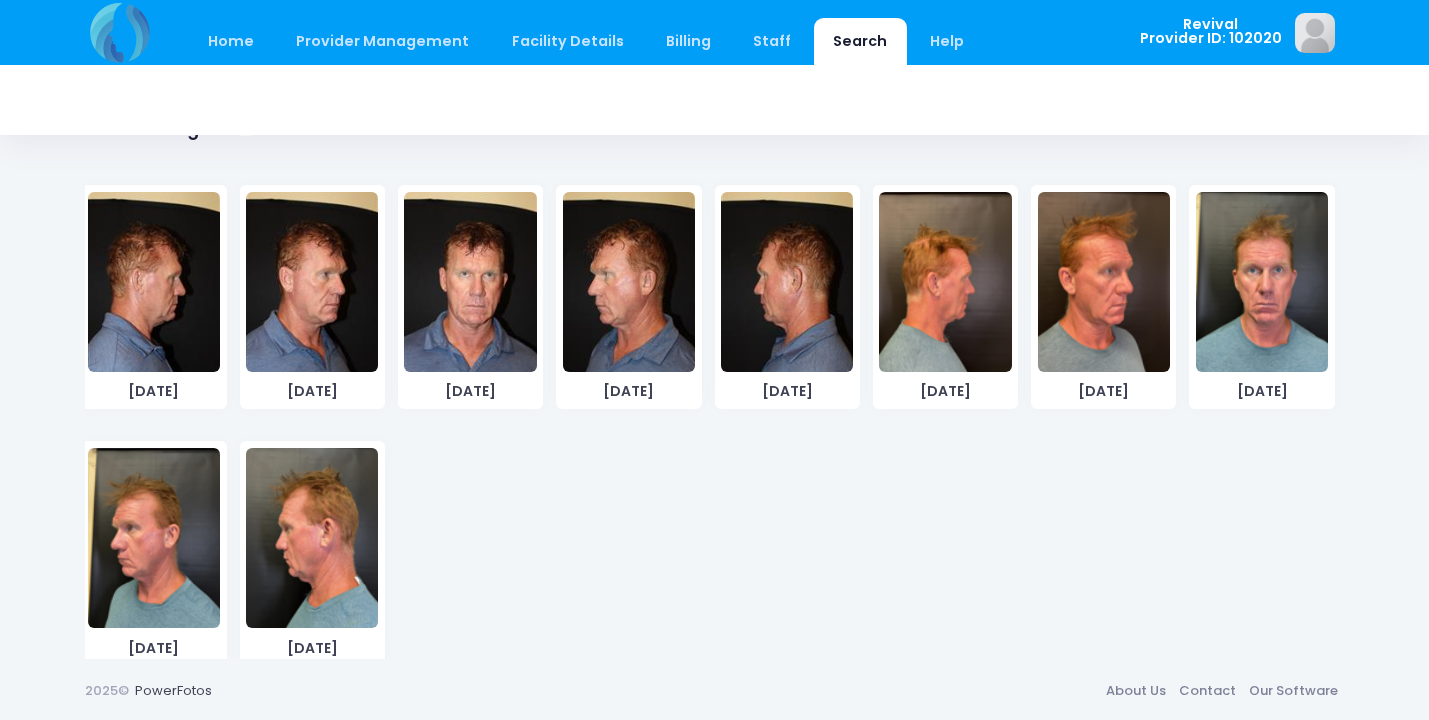 click at bounding box center (154, 538) 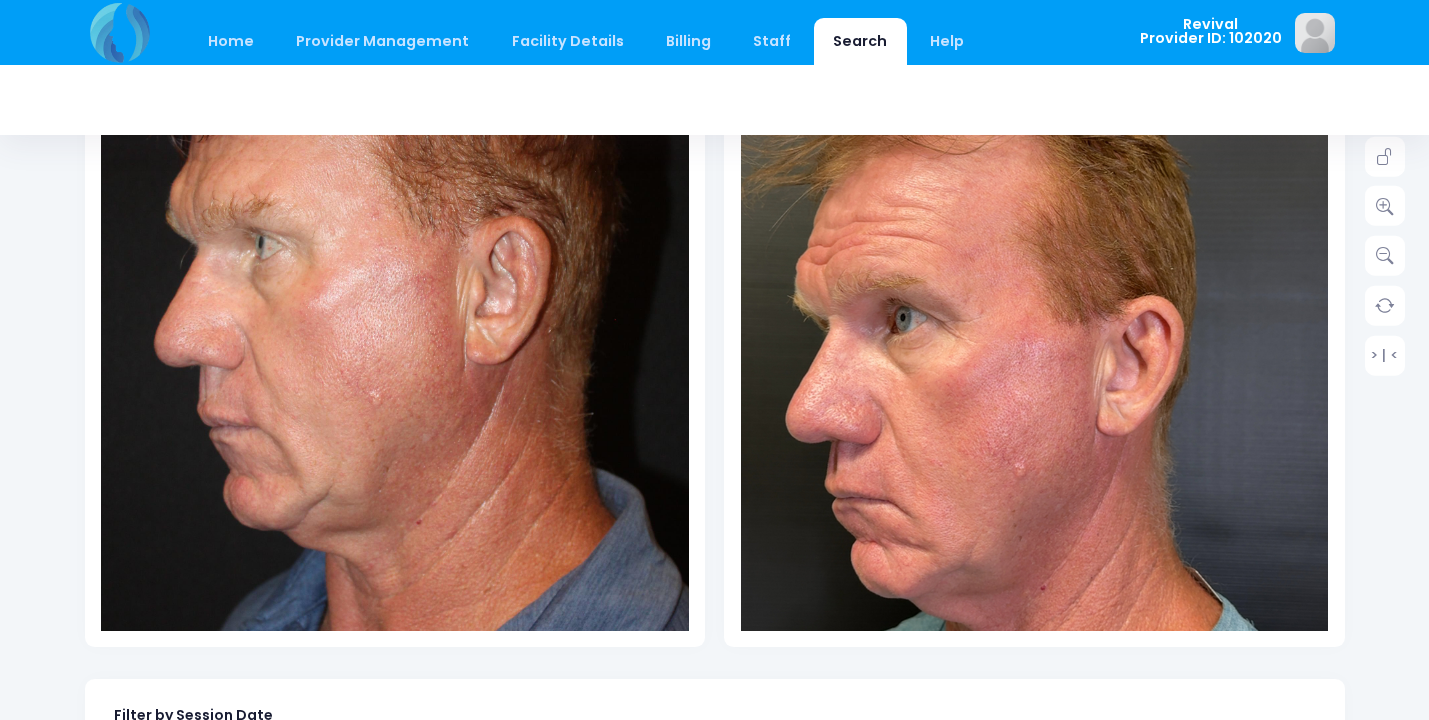 scroll, scrollTop: 482, scrollLeft: 0, axis: vertical 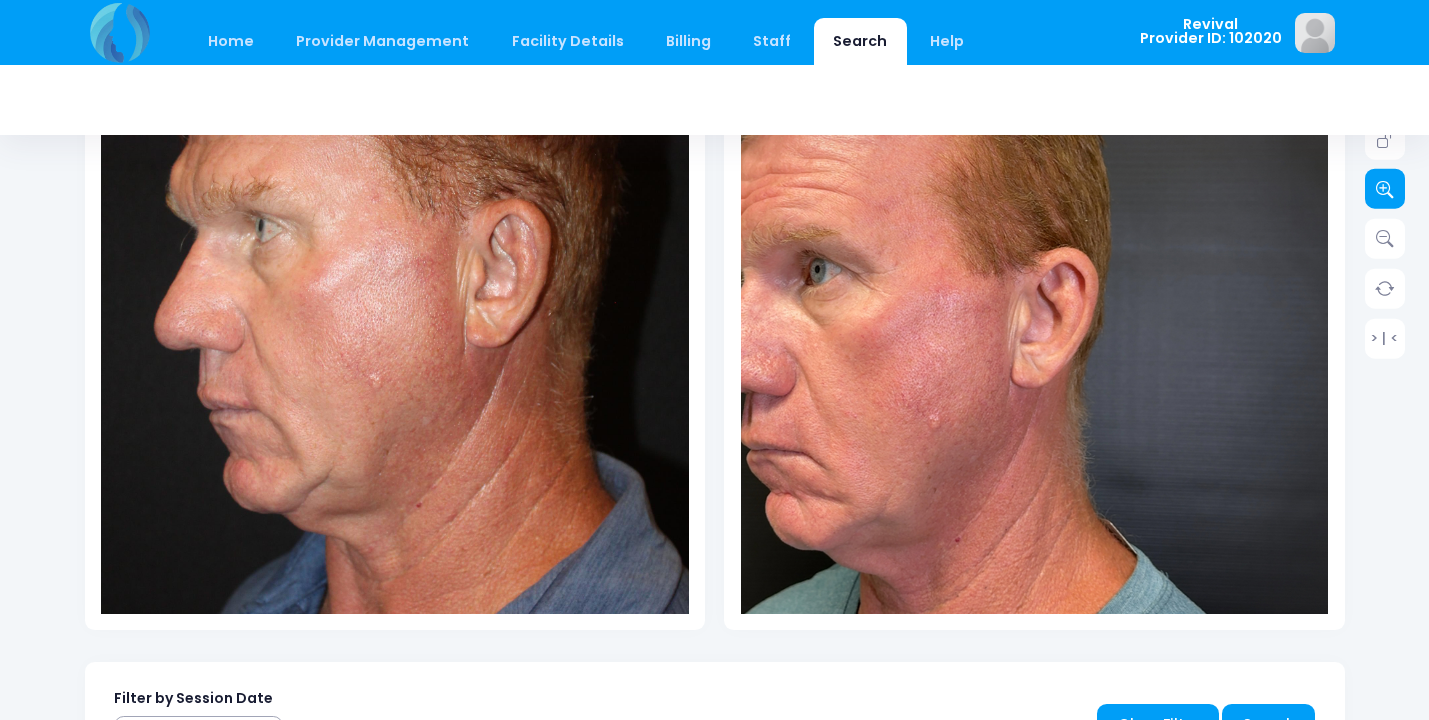 click at bounding box center [1385, 189] 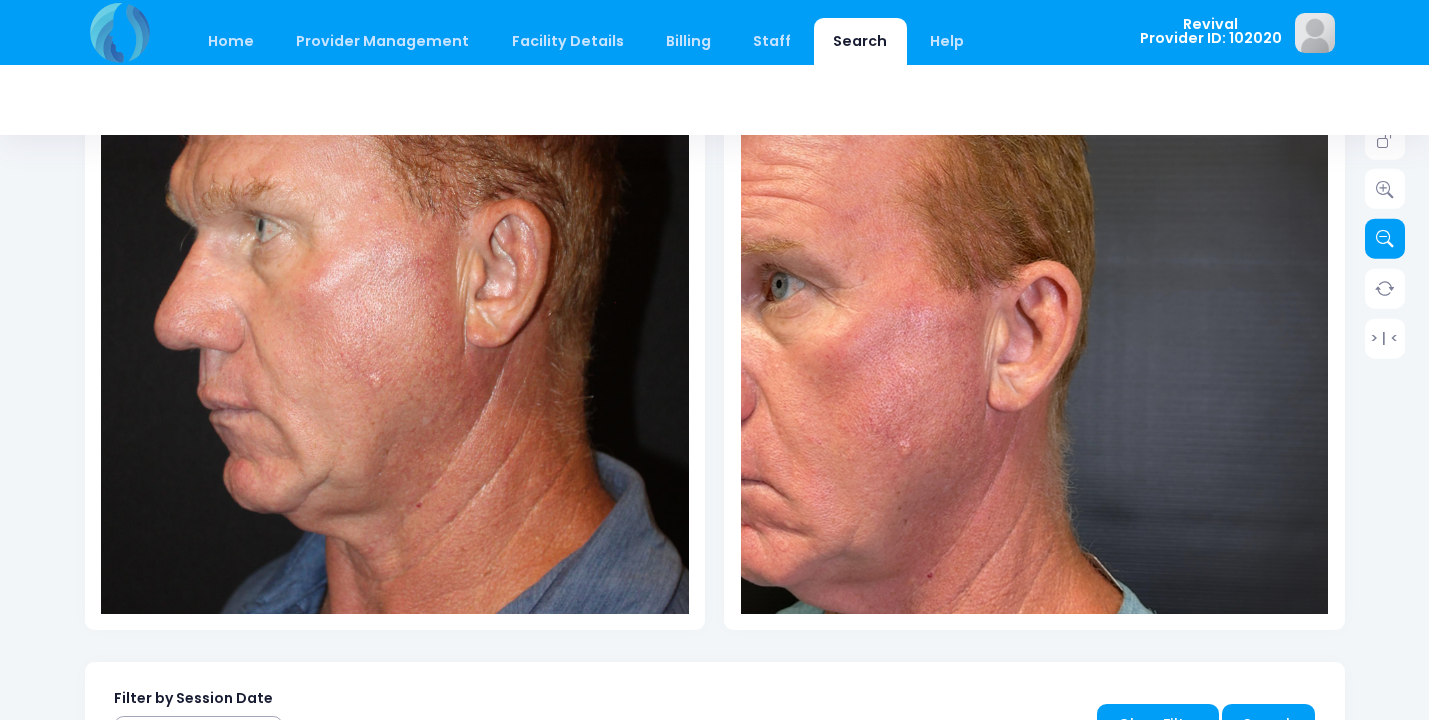 click at bounding box center (1385, 239) 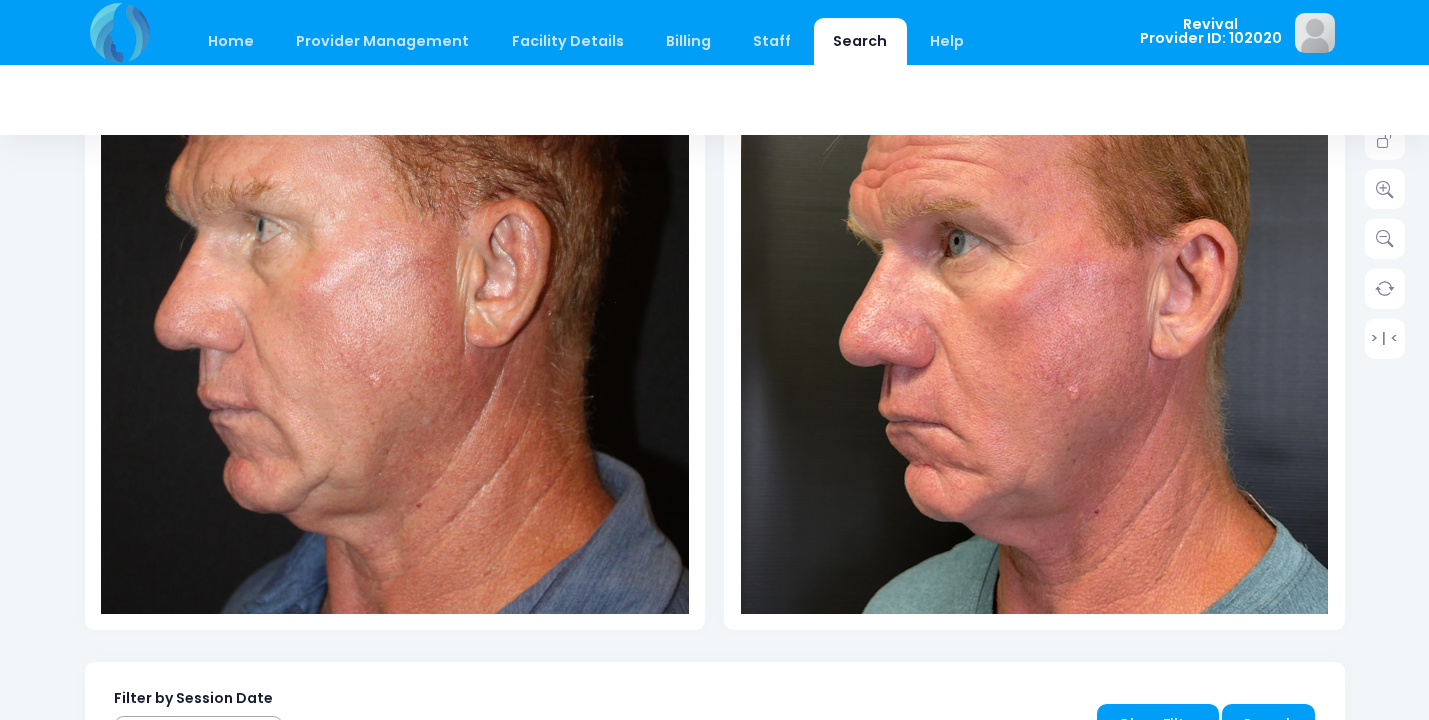 click at bounding box center (1089, 299) 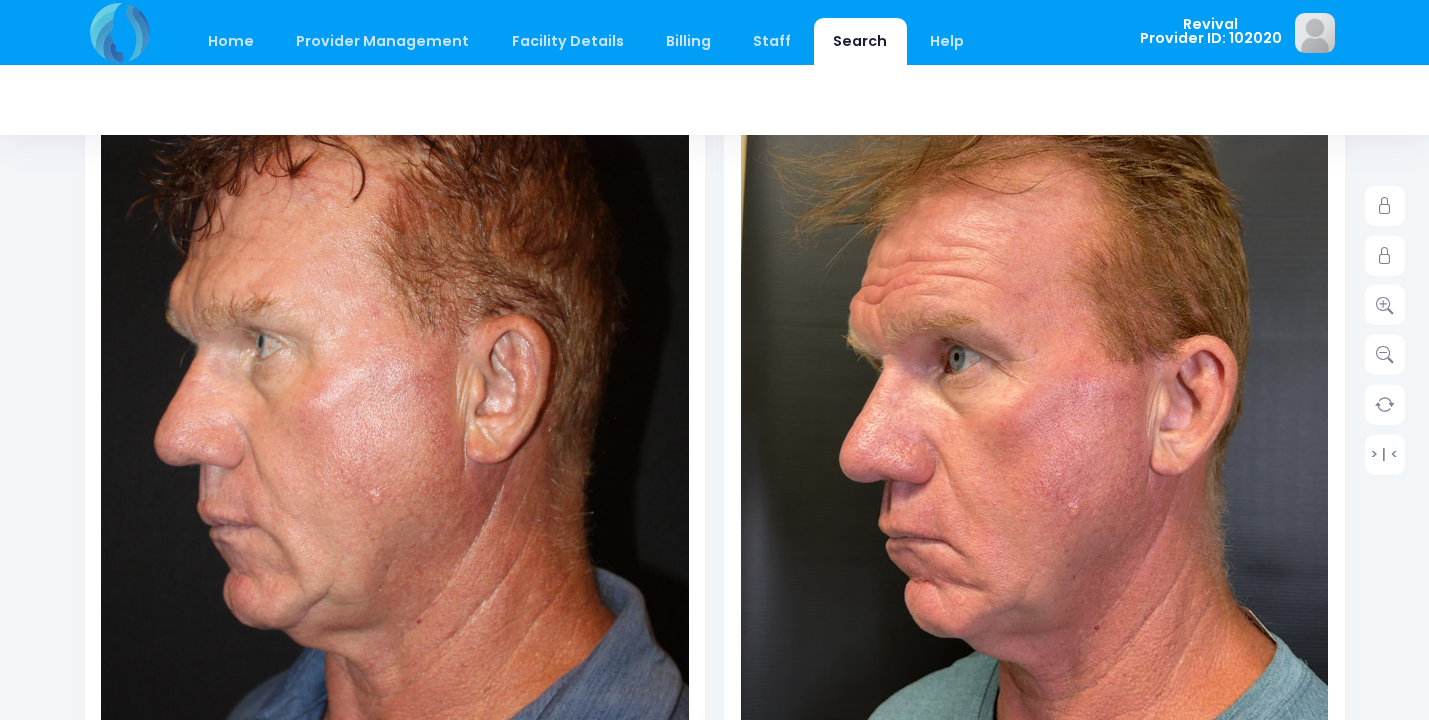 scroll, scrollTop: 367, scrollLeft: 0, axis: vertical 